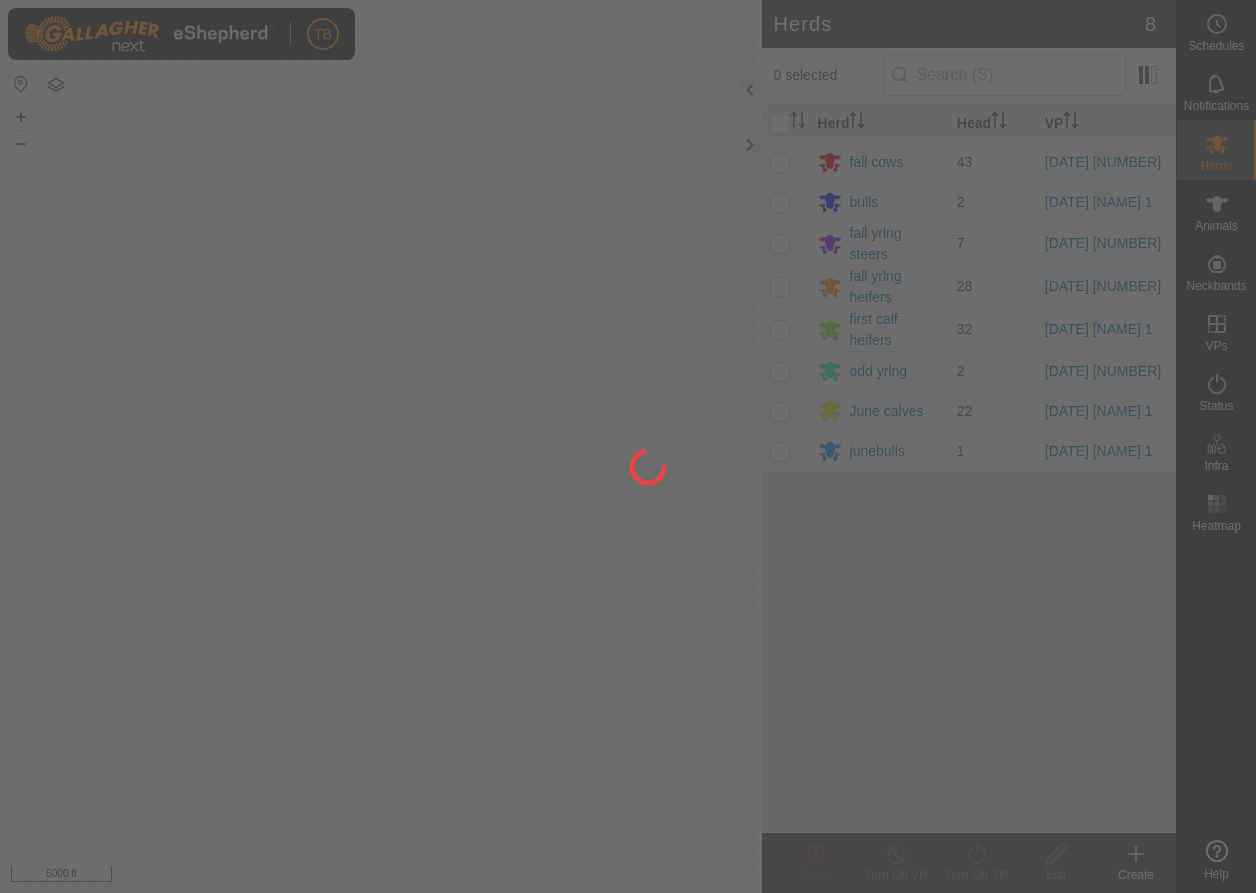scroll, scrollTop: 0, scrollLeft: 0, axis: both 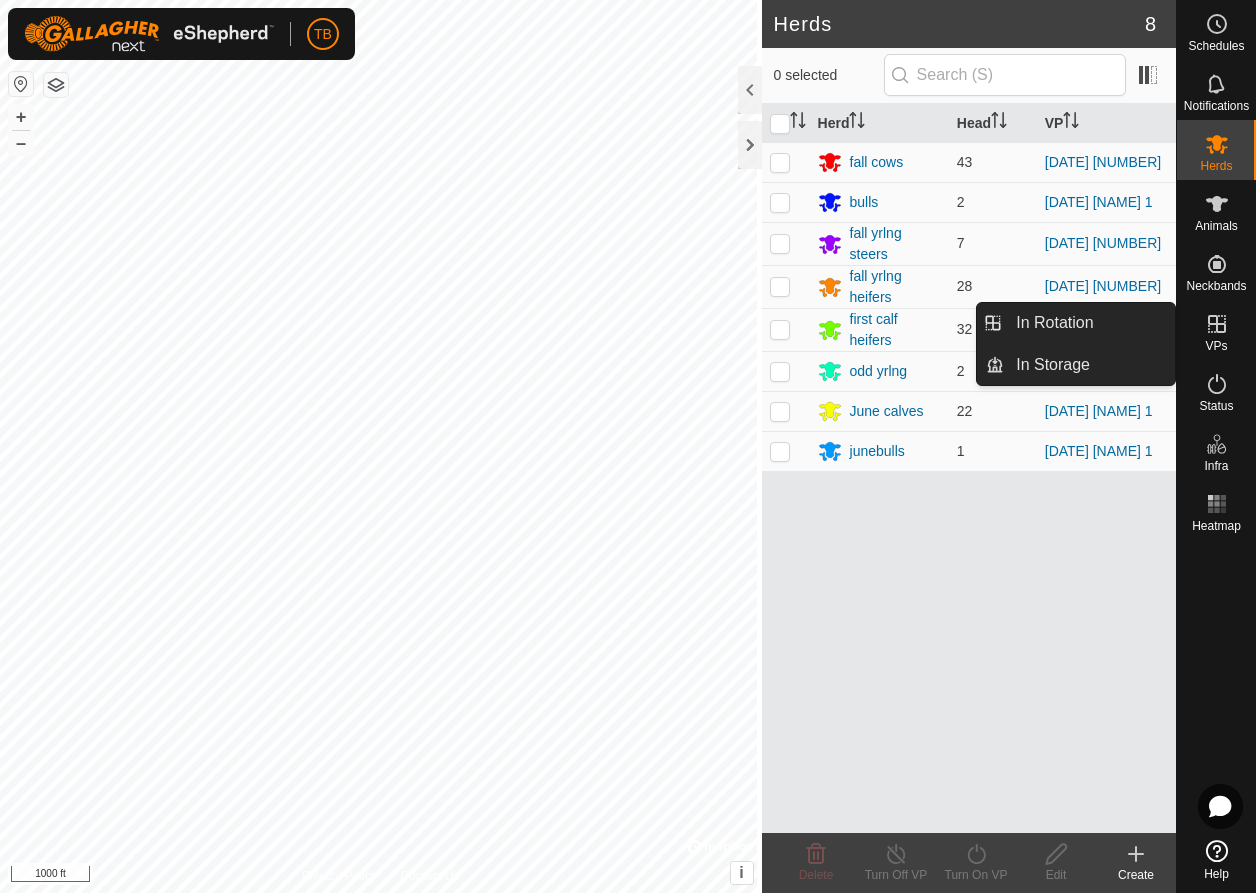 click 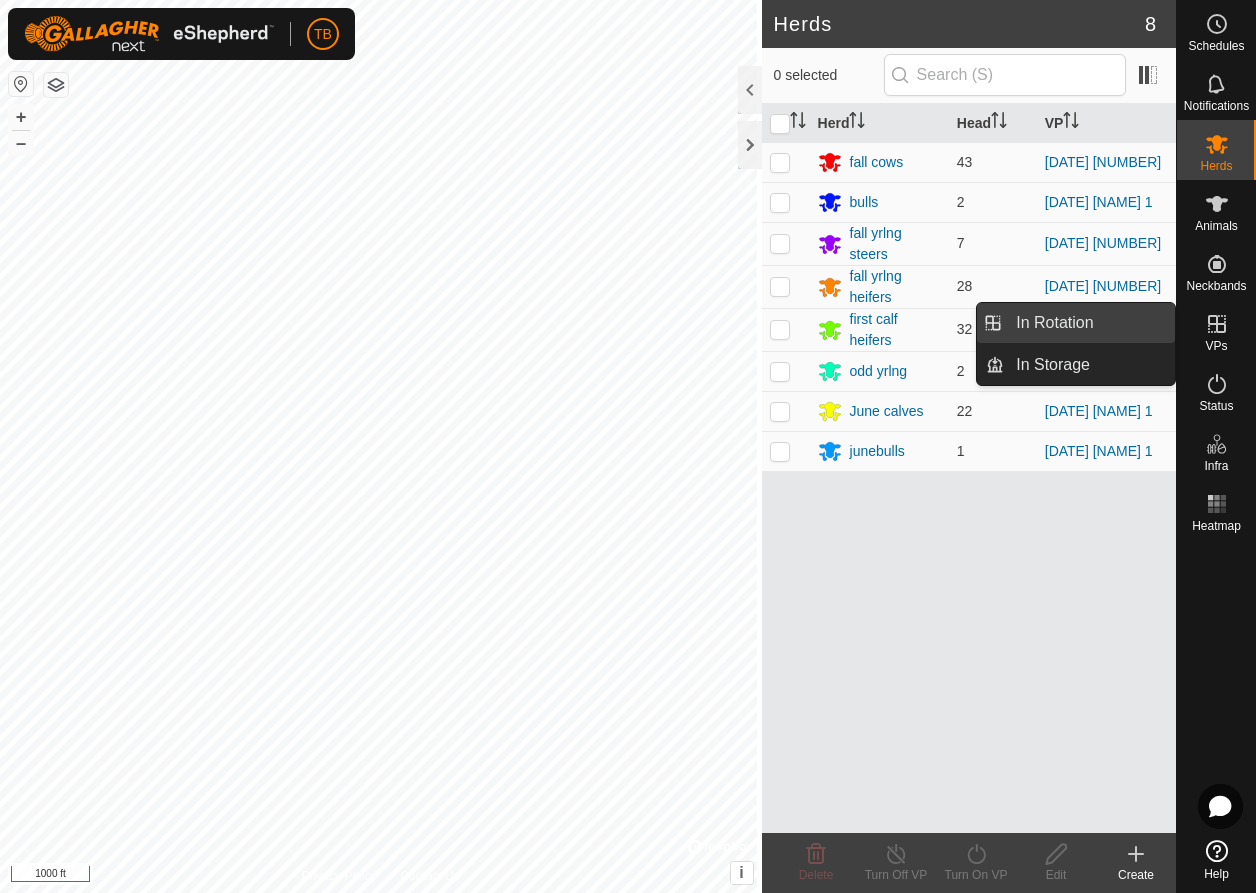click on "In Rotation" at bounding box center [1089, 323] 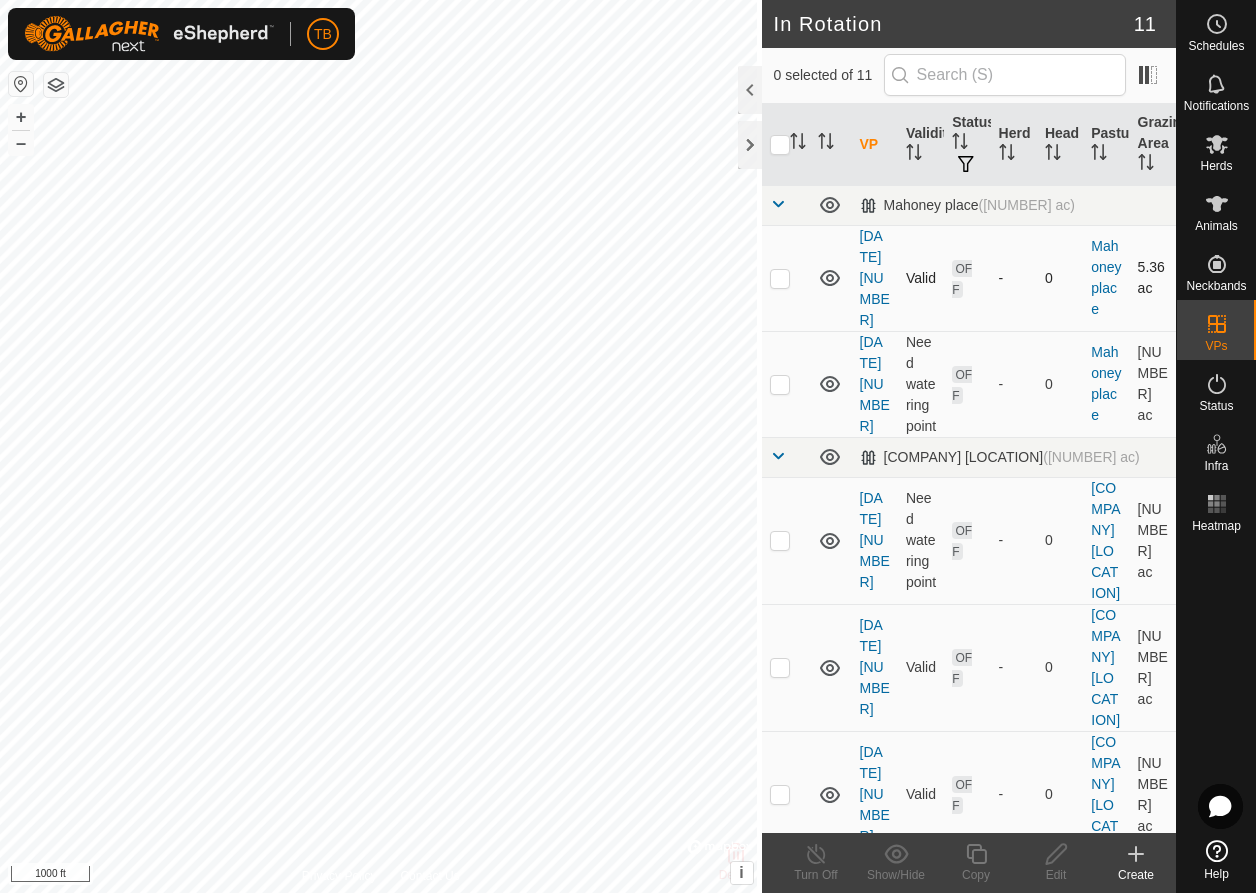 checkbox on "true" 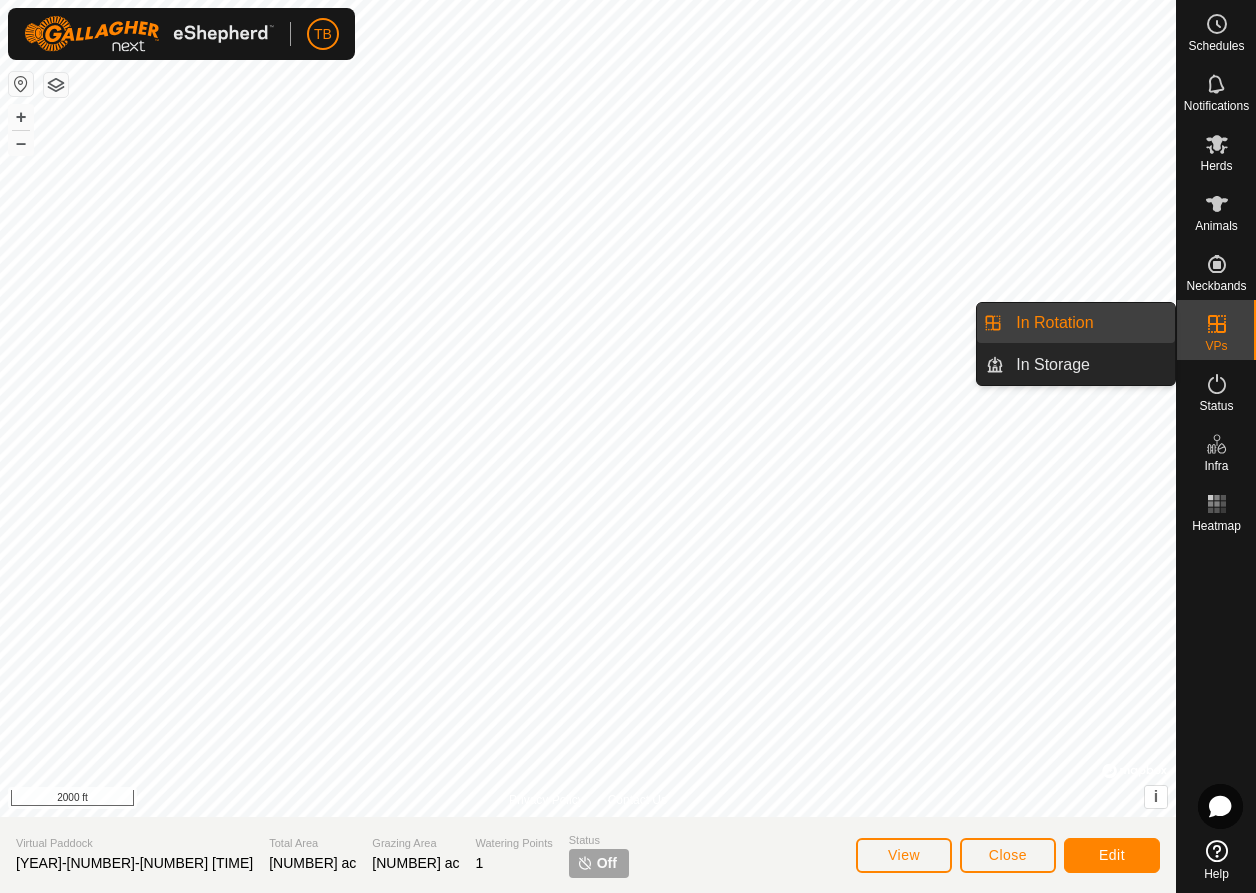 click 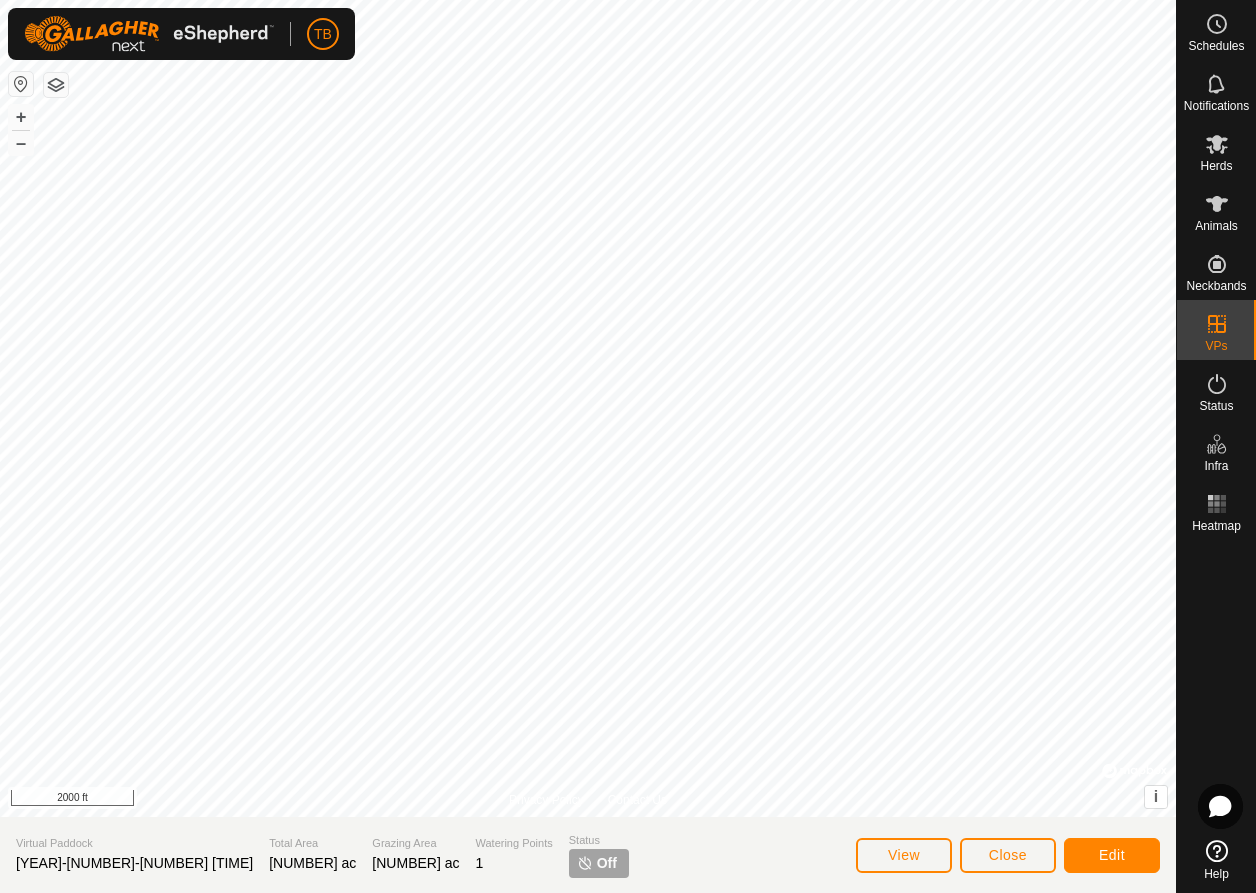 click on "Close" 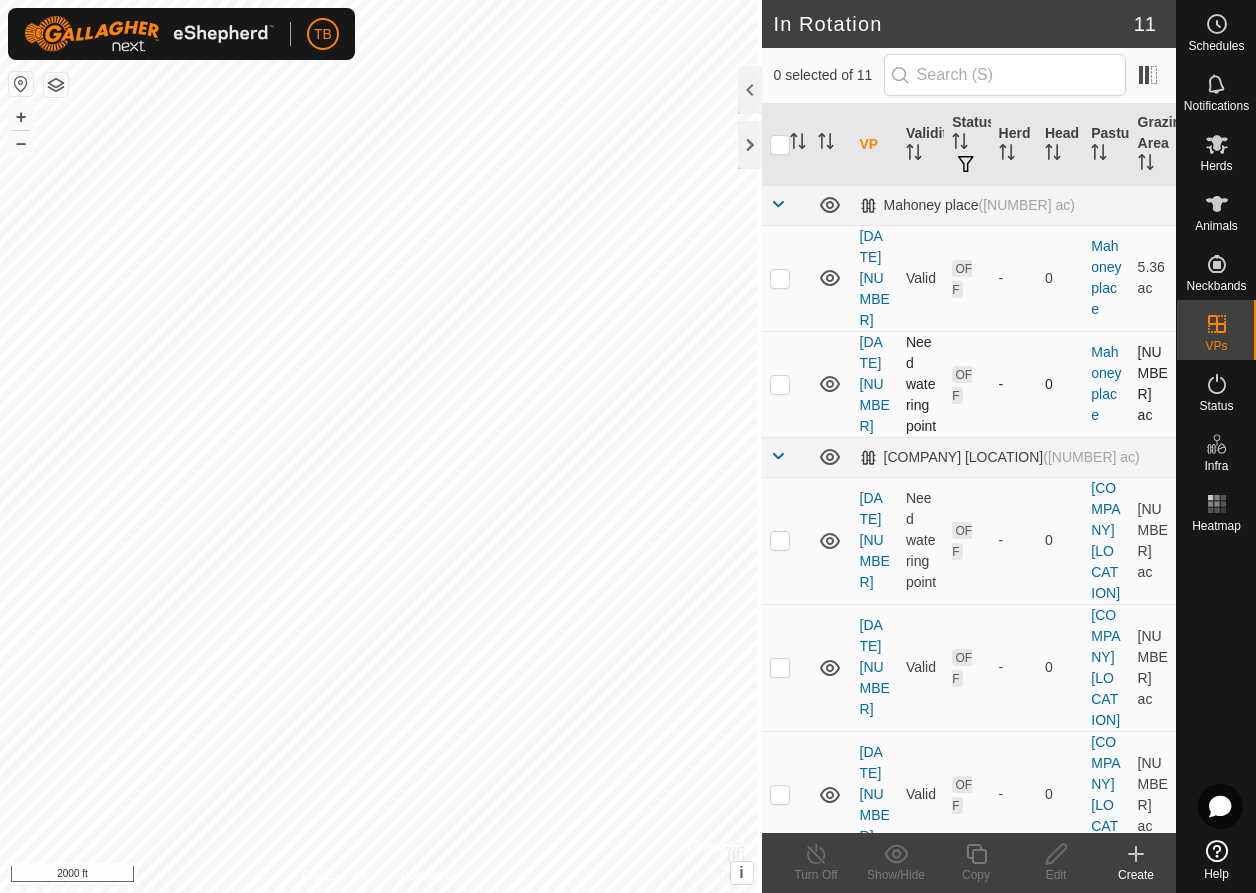 checkbox on "true" 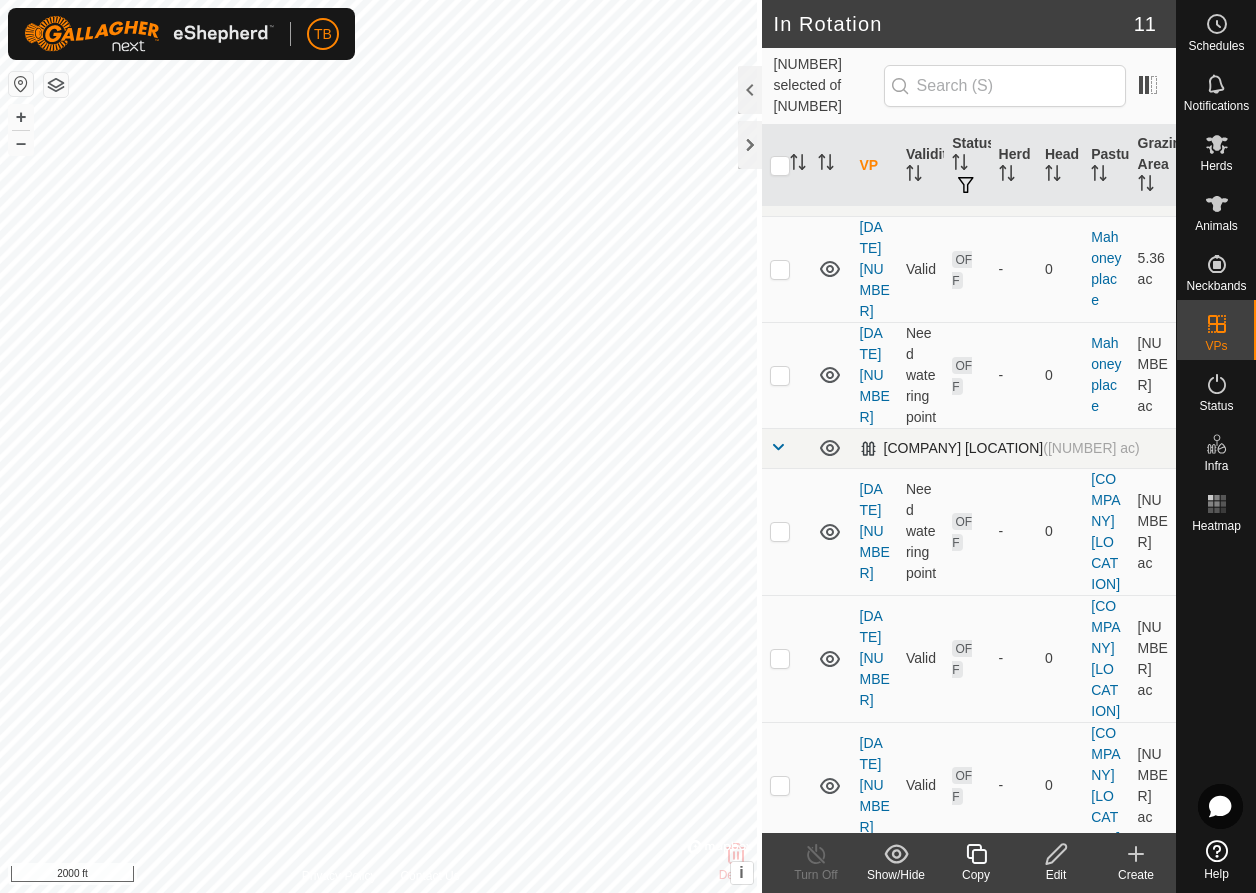 scroll, scrollTop: 106, scrollLeft: 0, axis: vertical 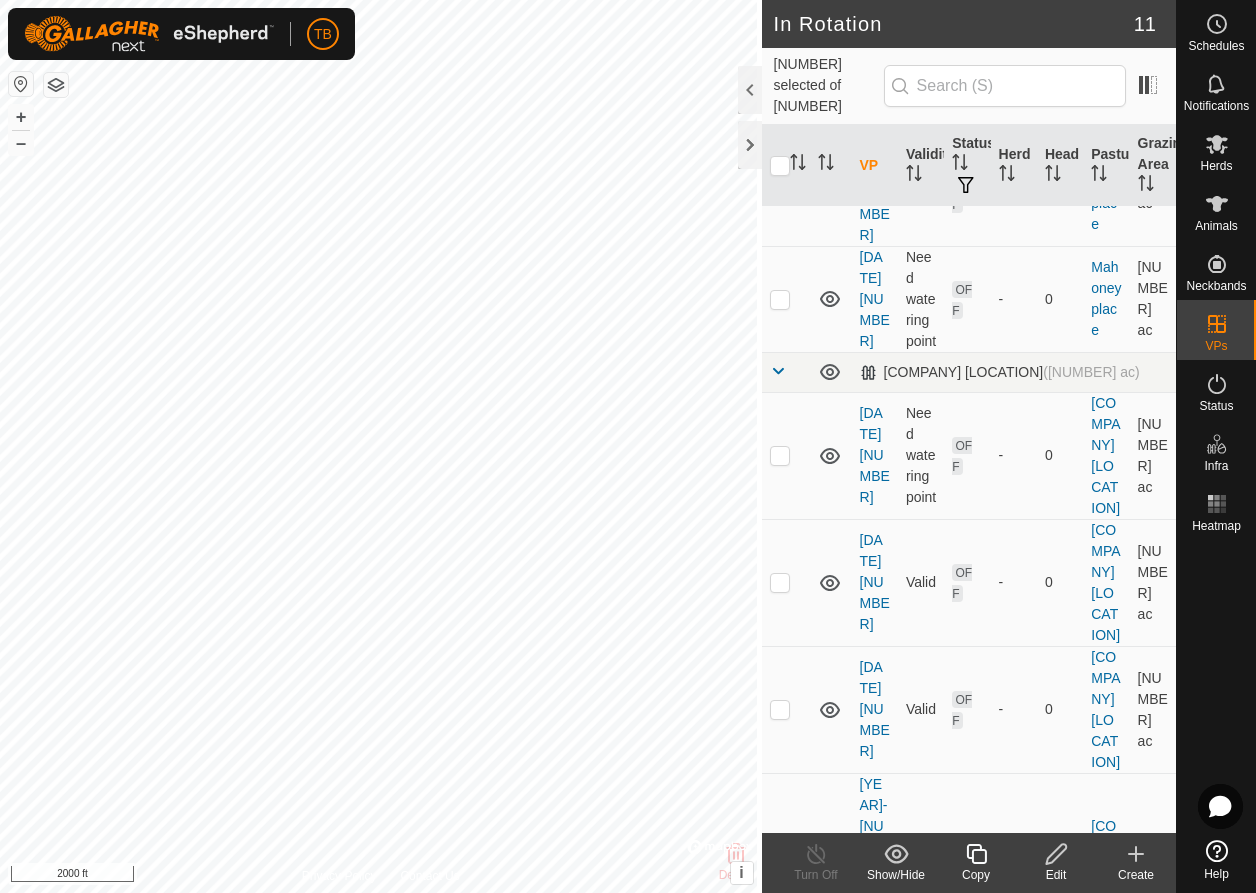 click on "VP" at bounding box center [875, 166] 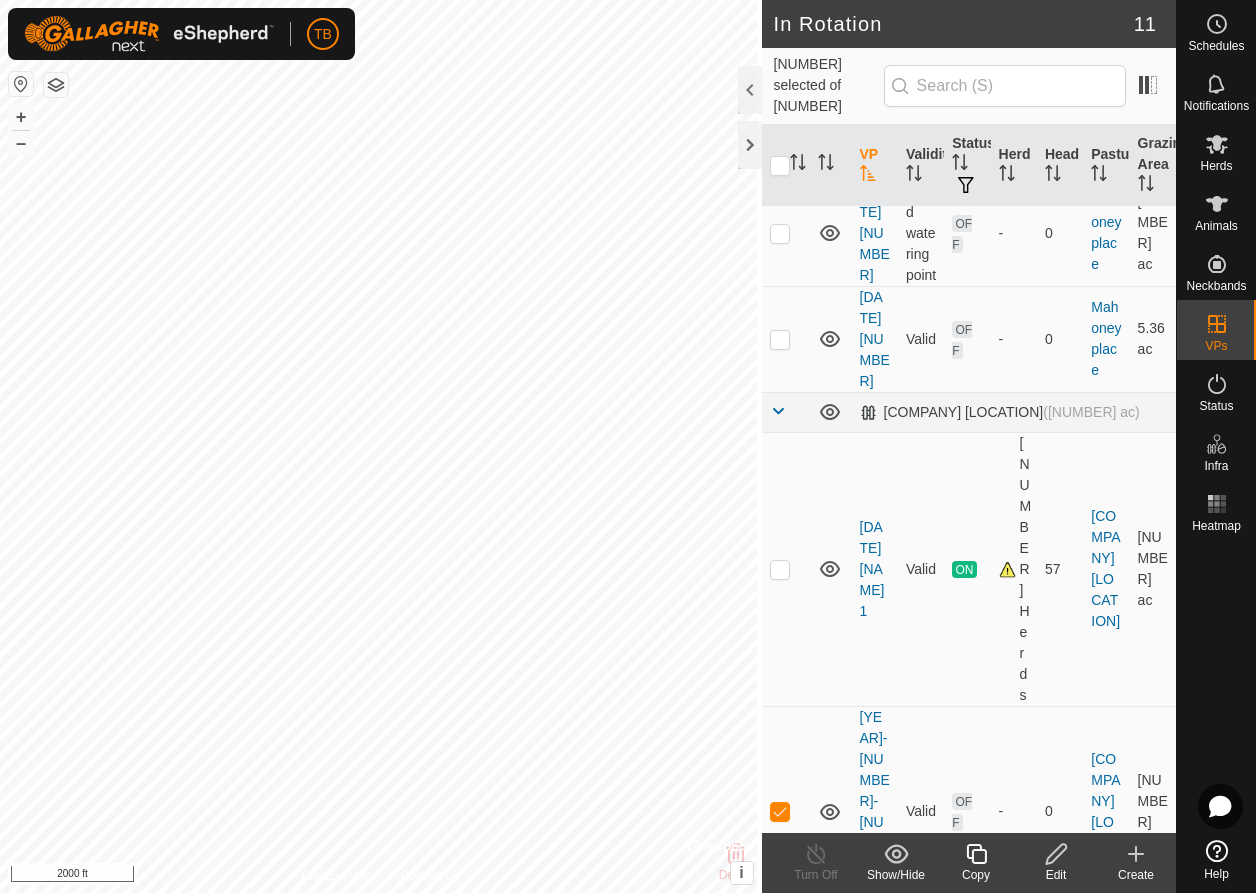 scroll, scrollTop: 0, scrollLeft: 0, axis: both 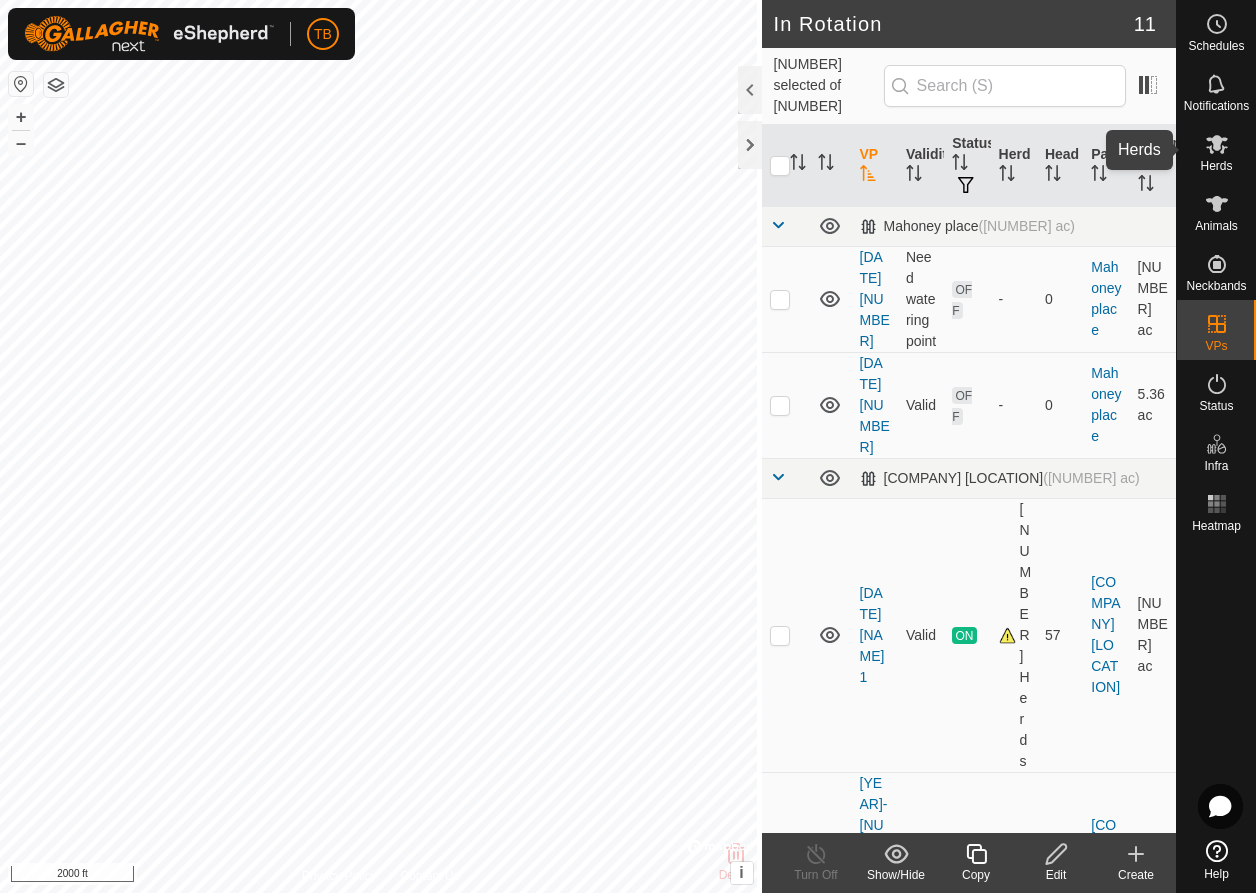 click 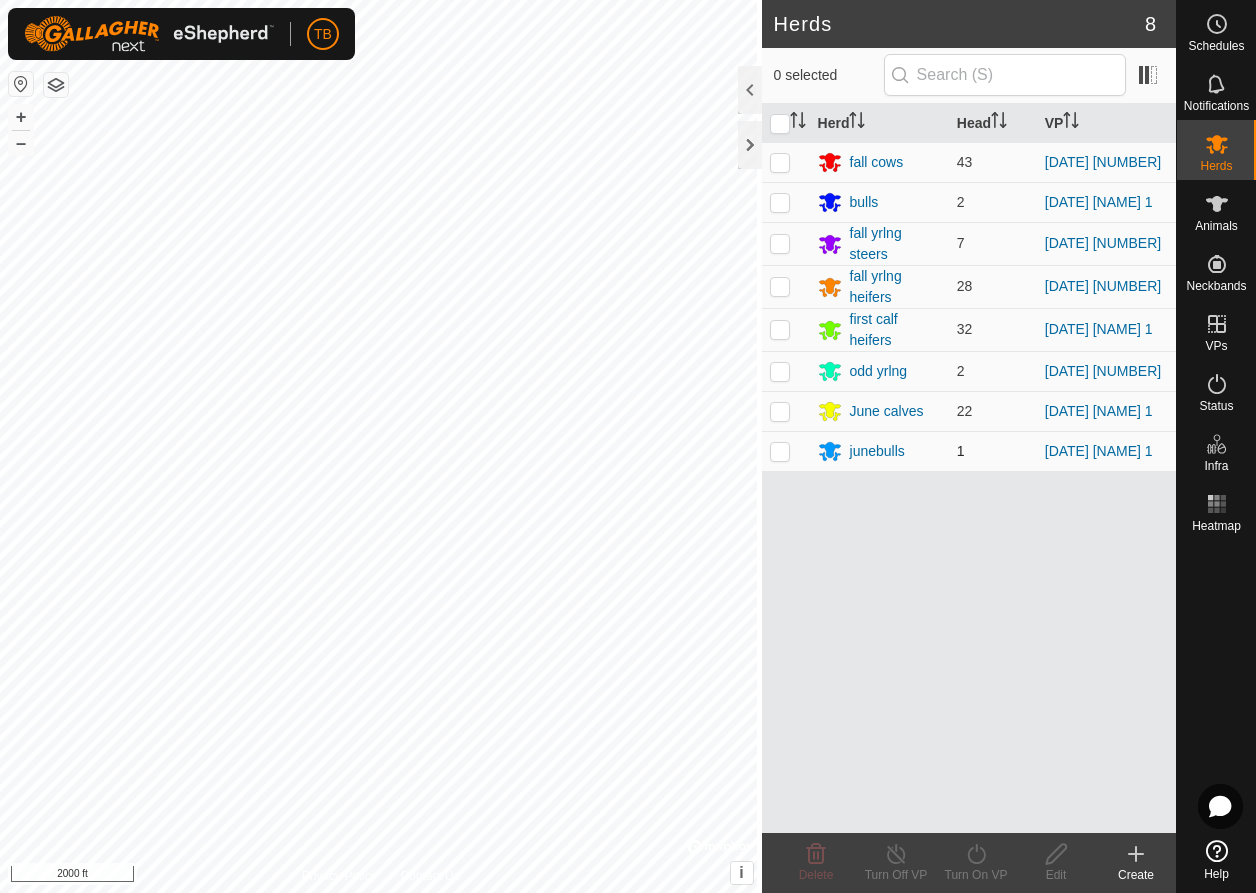 click at bounding box center [780, 451] 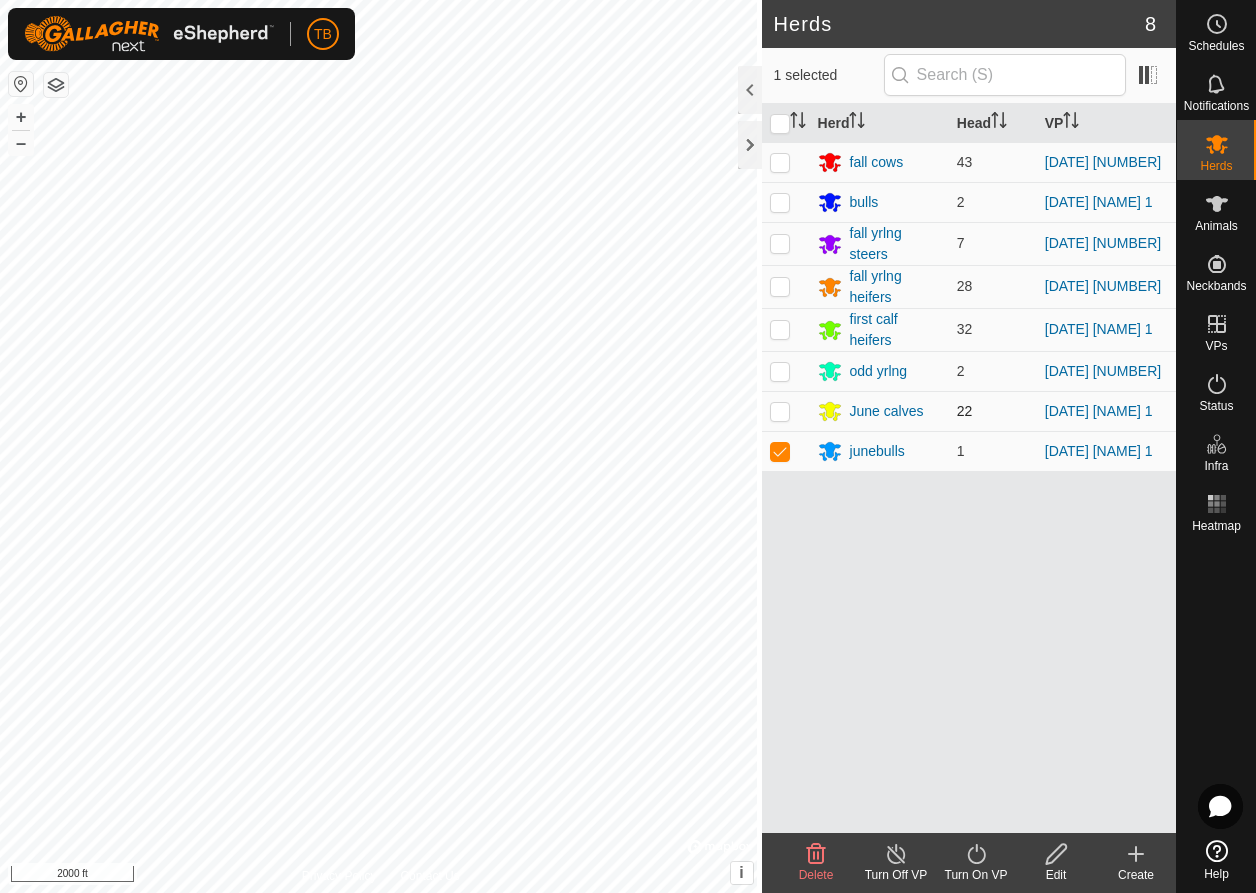 click at bounding box center (780, 411) 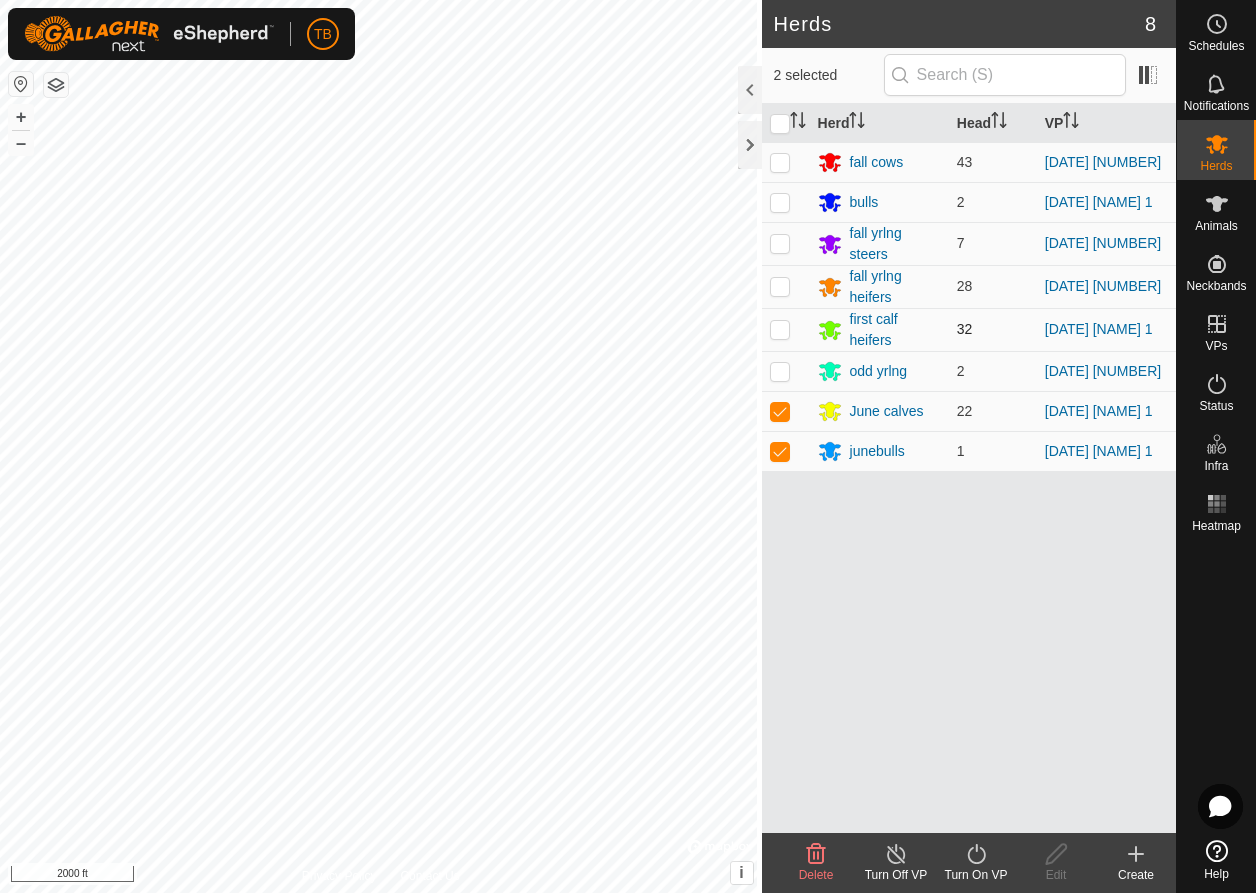 click at bounding box center [780, 329] 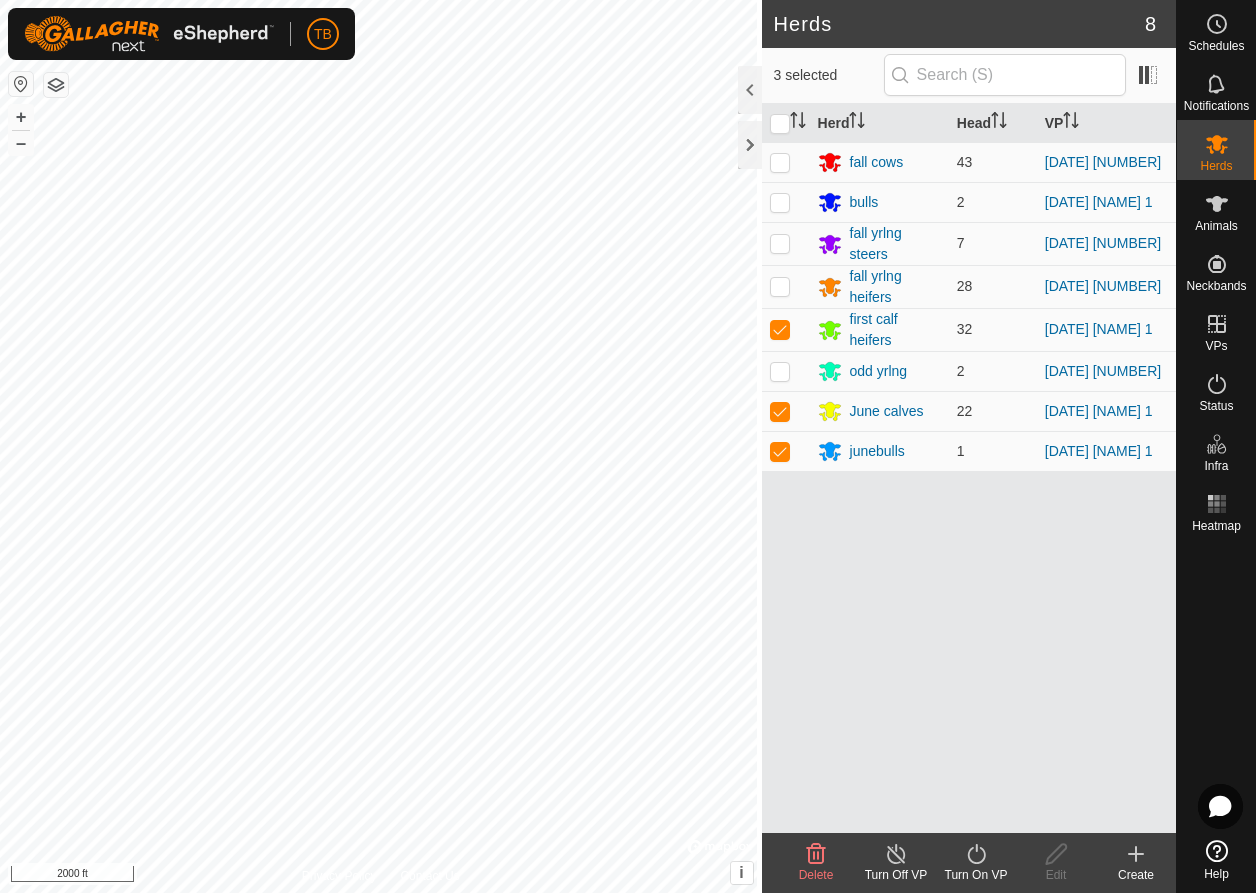 click 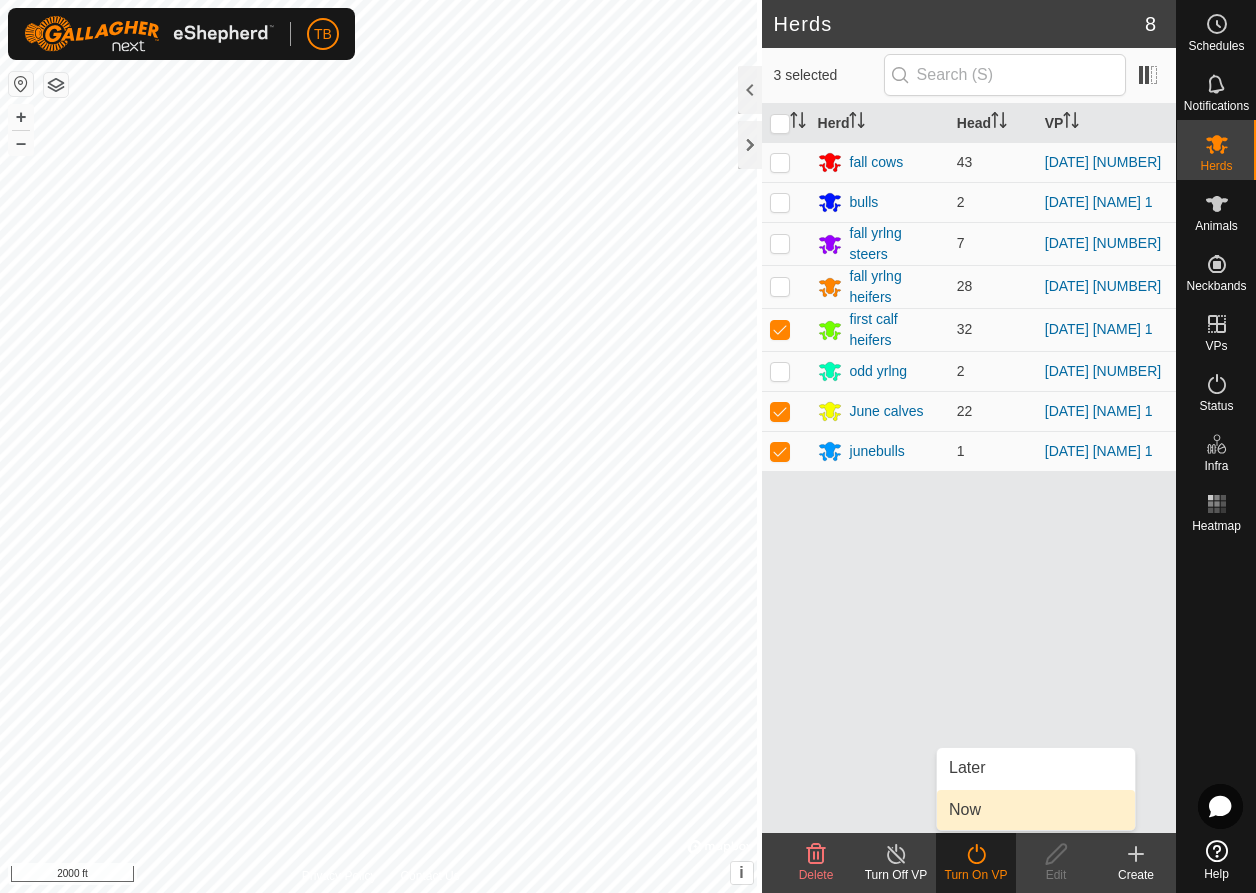 click on "Now" at bounding box center (1036, 810) 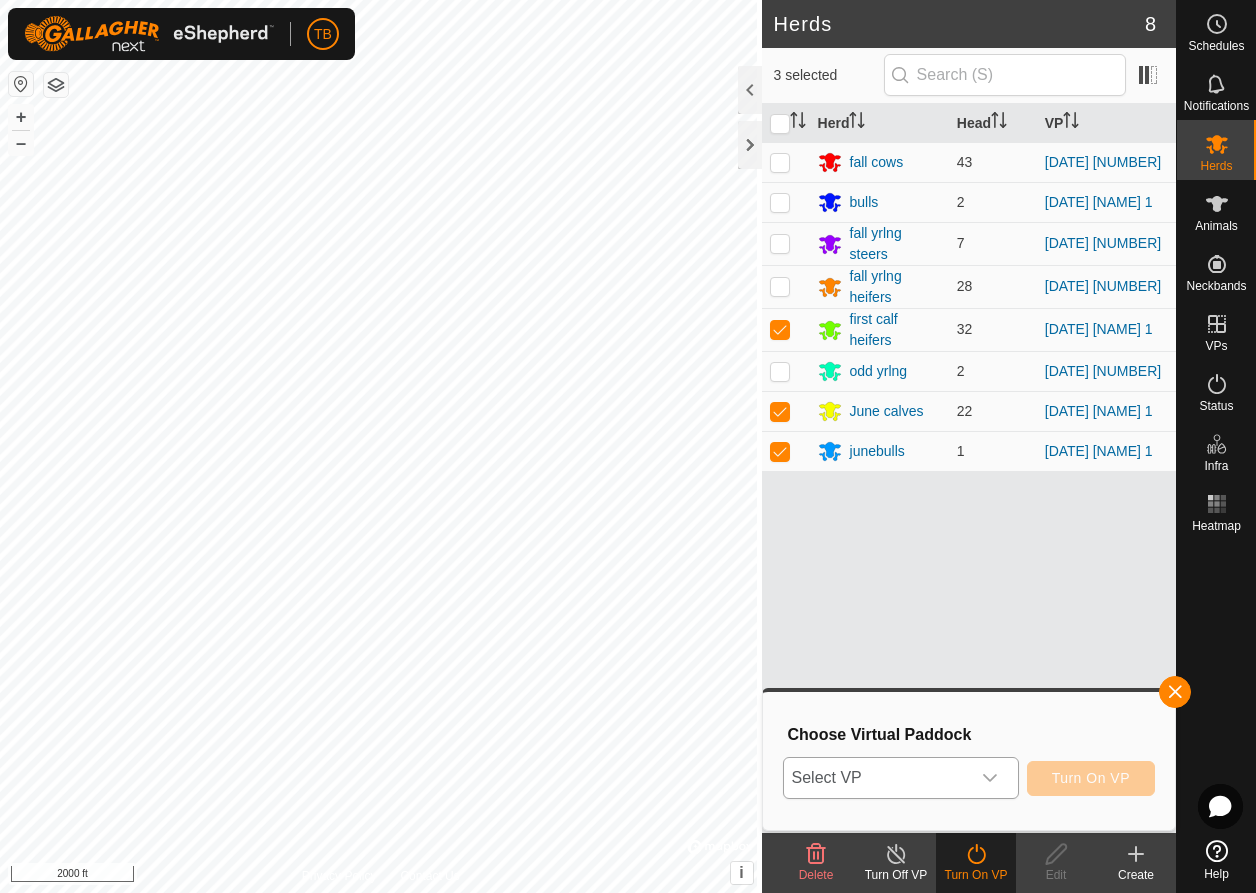 click 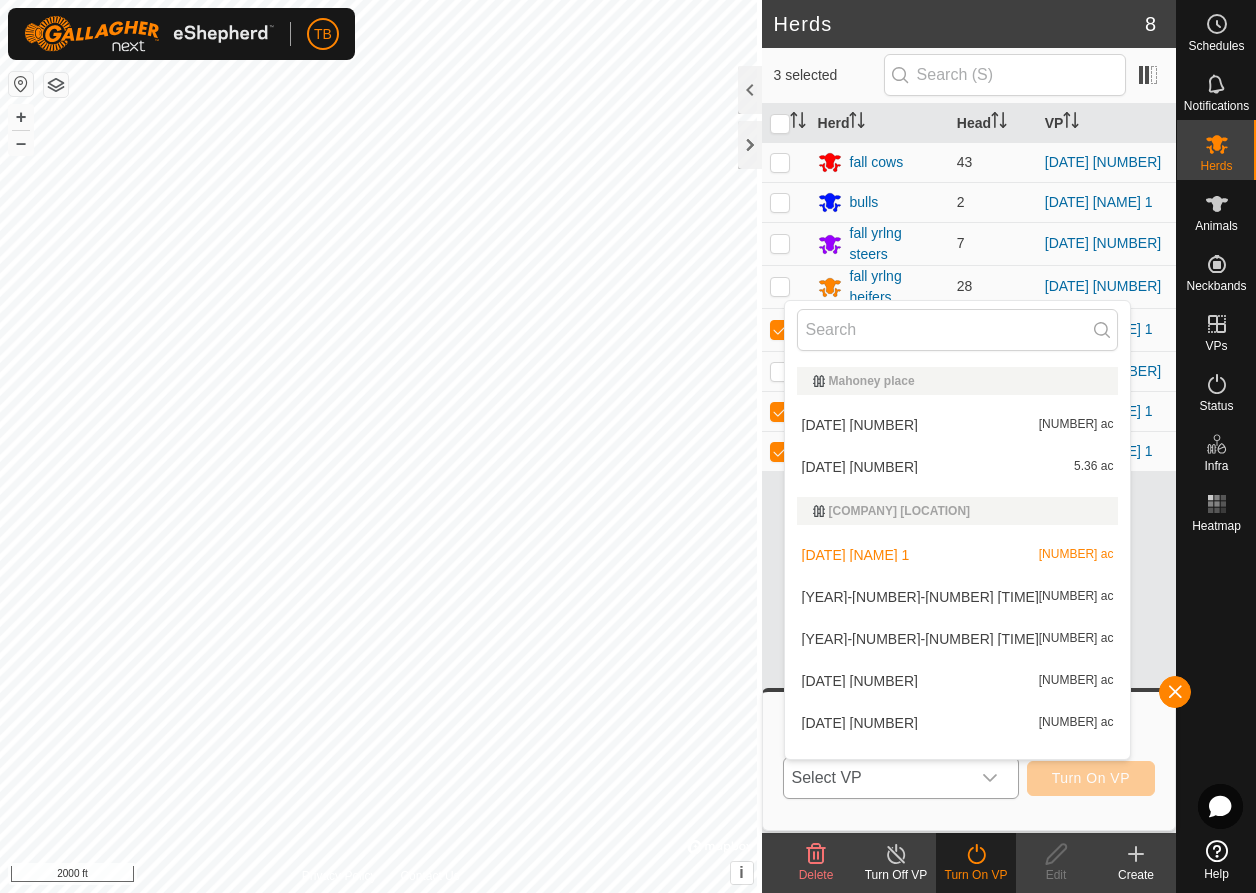 scroll, scrollTop: 26, scrollLeft: 0, axis: vertical 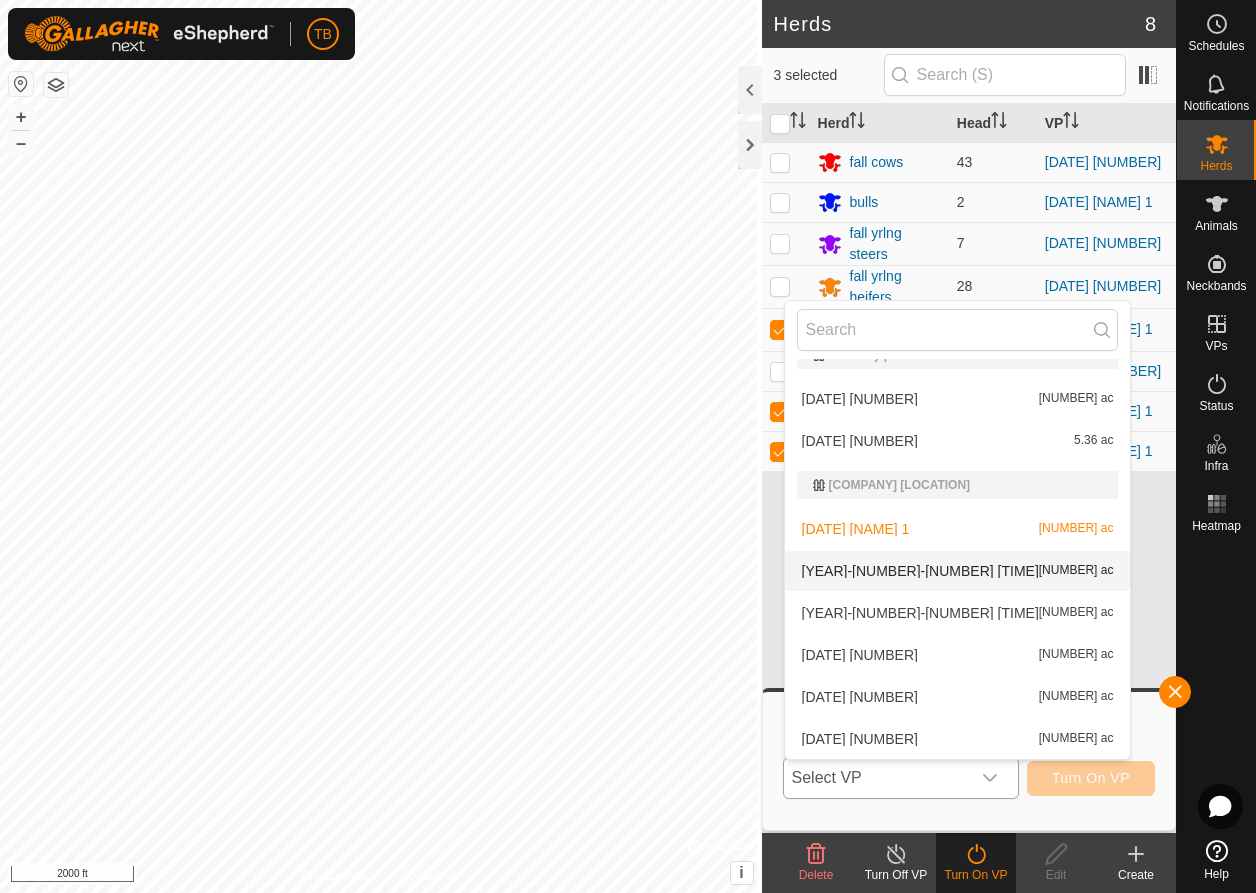 click on "[DATE] [NUMBER] [NUMBER] ac" at bounding box center (958, 571) 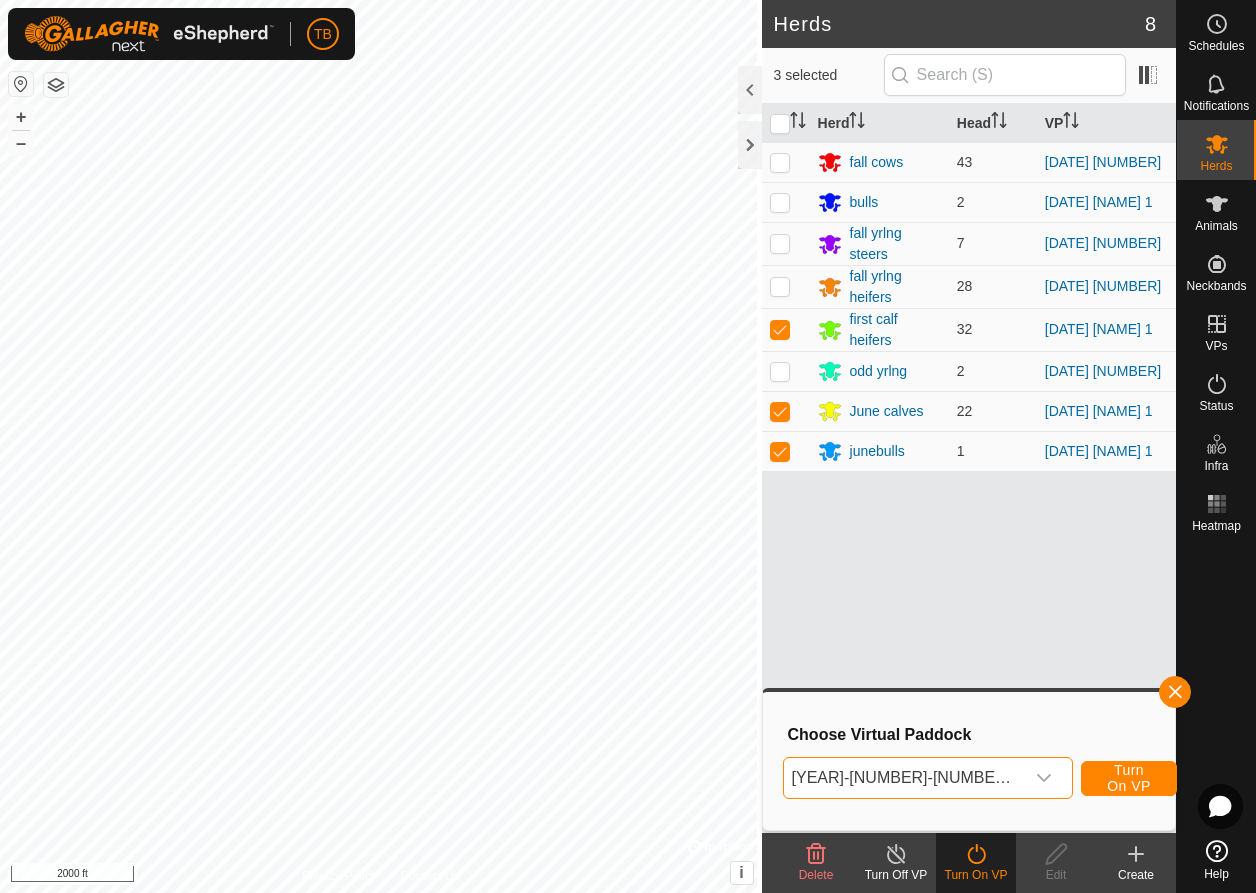 click on "Turn On VP" at bounding box center (1129, 778) 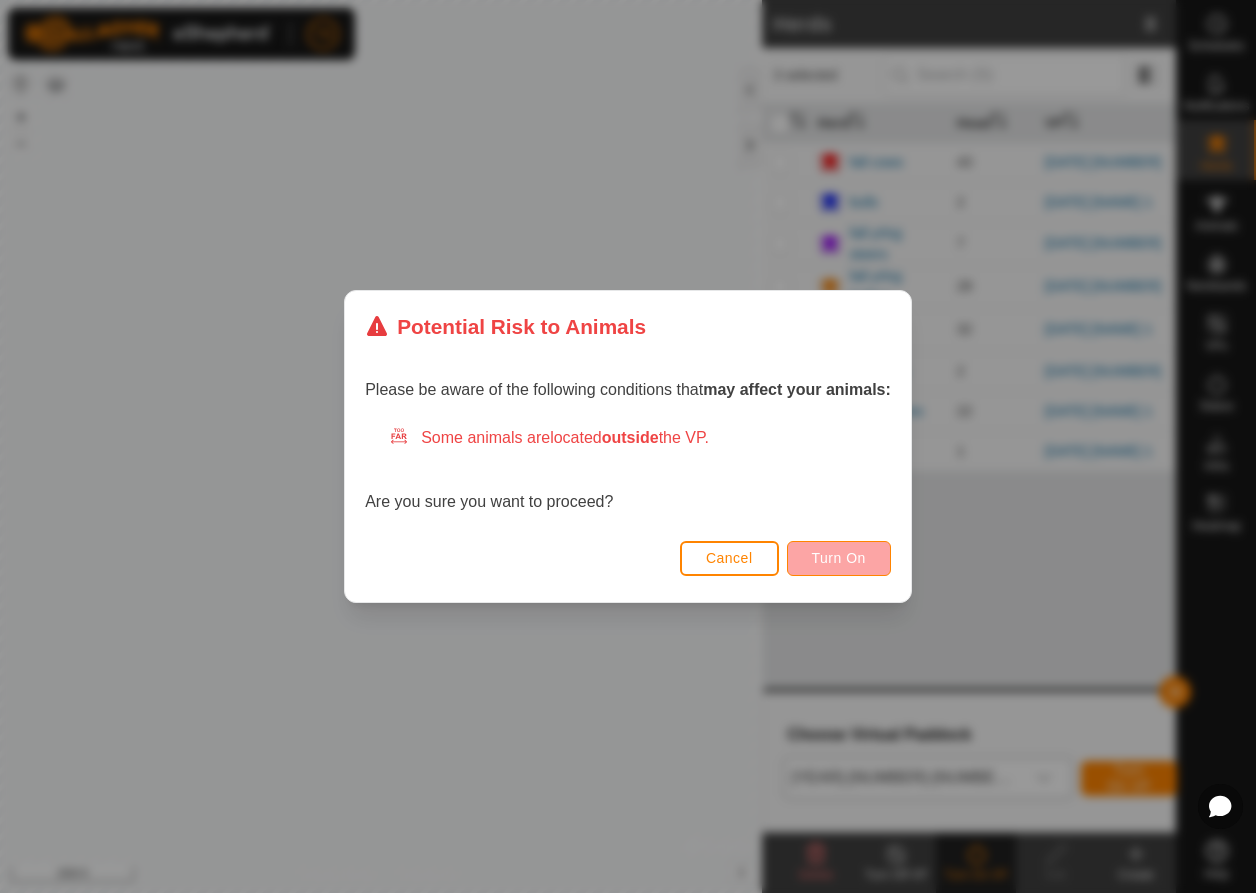 click on "Turn On" at bounding box center [839, 558] 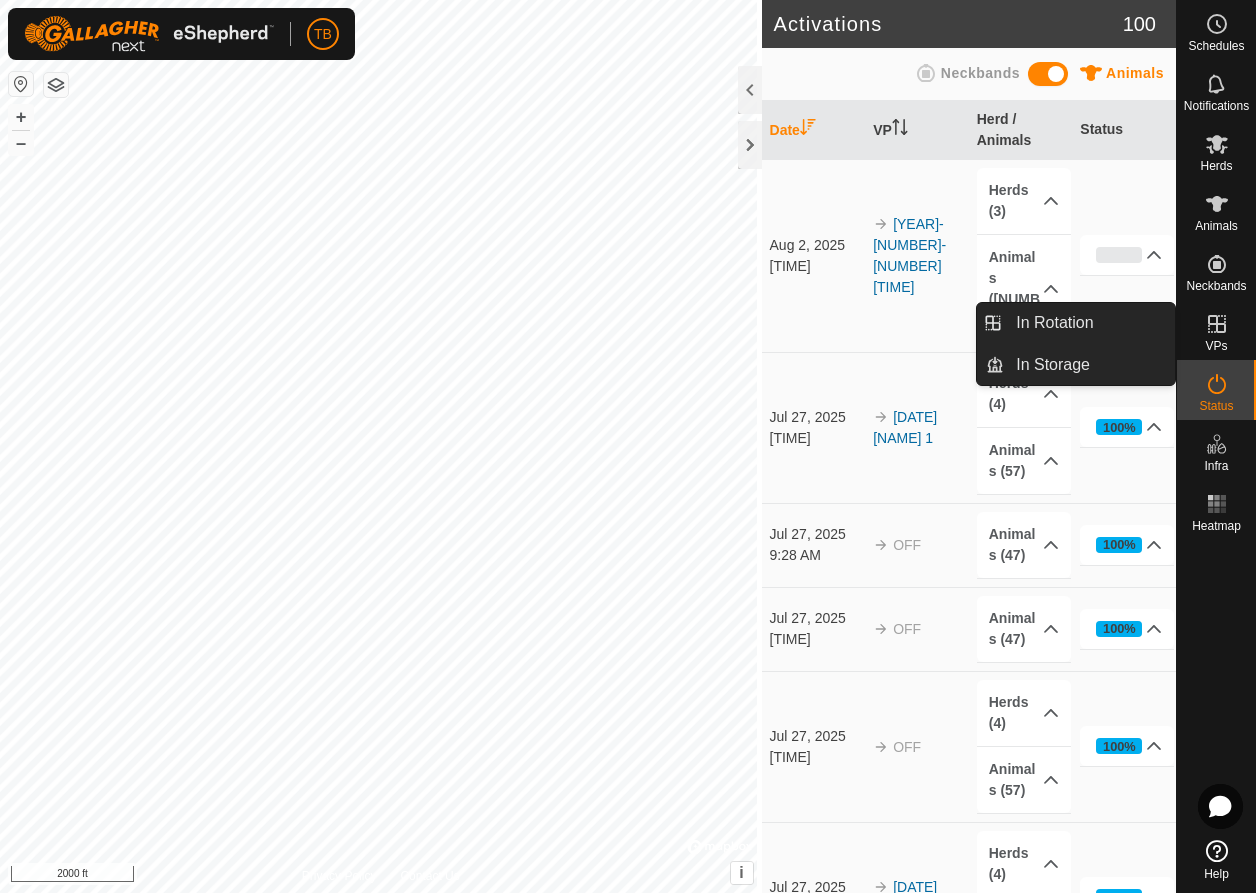 click on "VPs" at bounding box center [1216, 346] 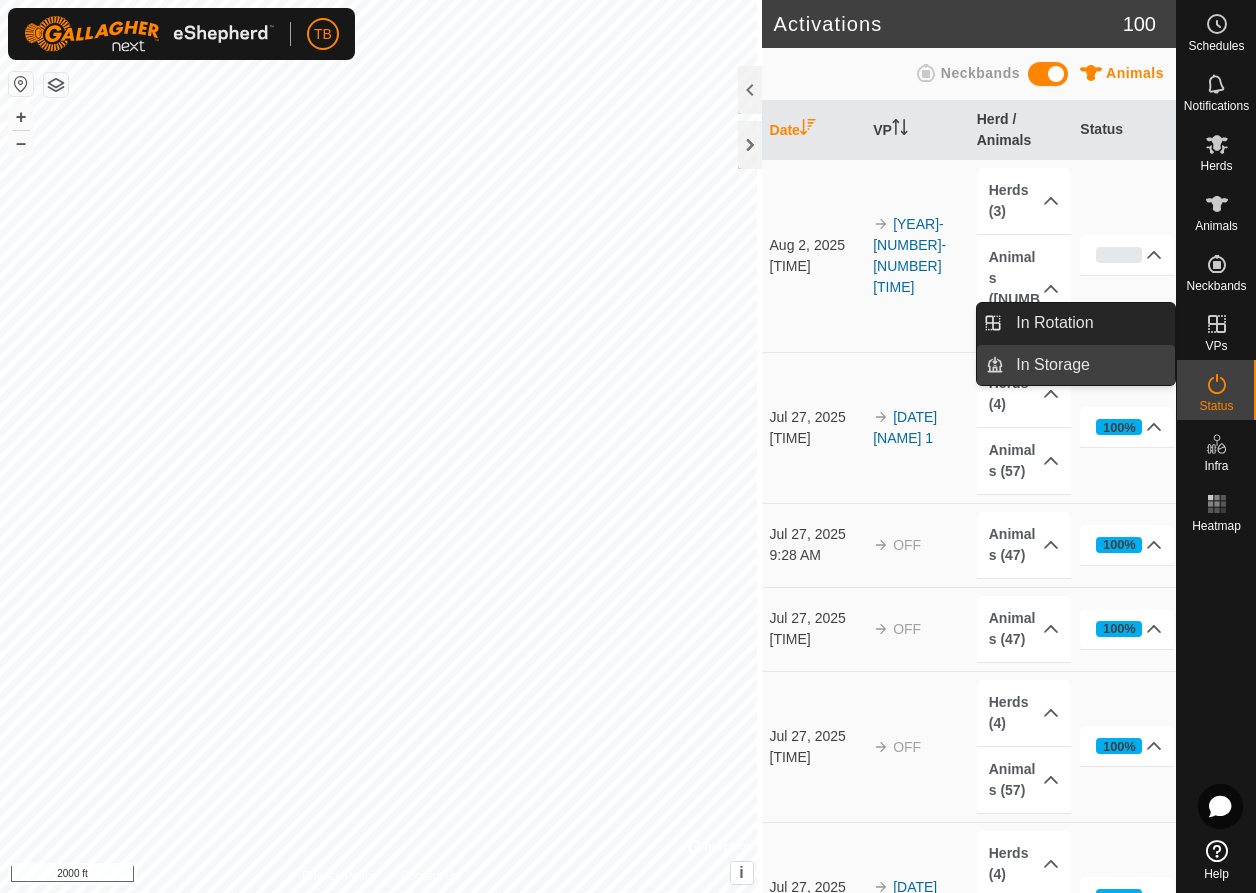 click on "In Storage" at bounding box center (1089, 365) 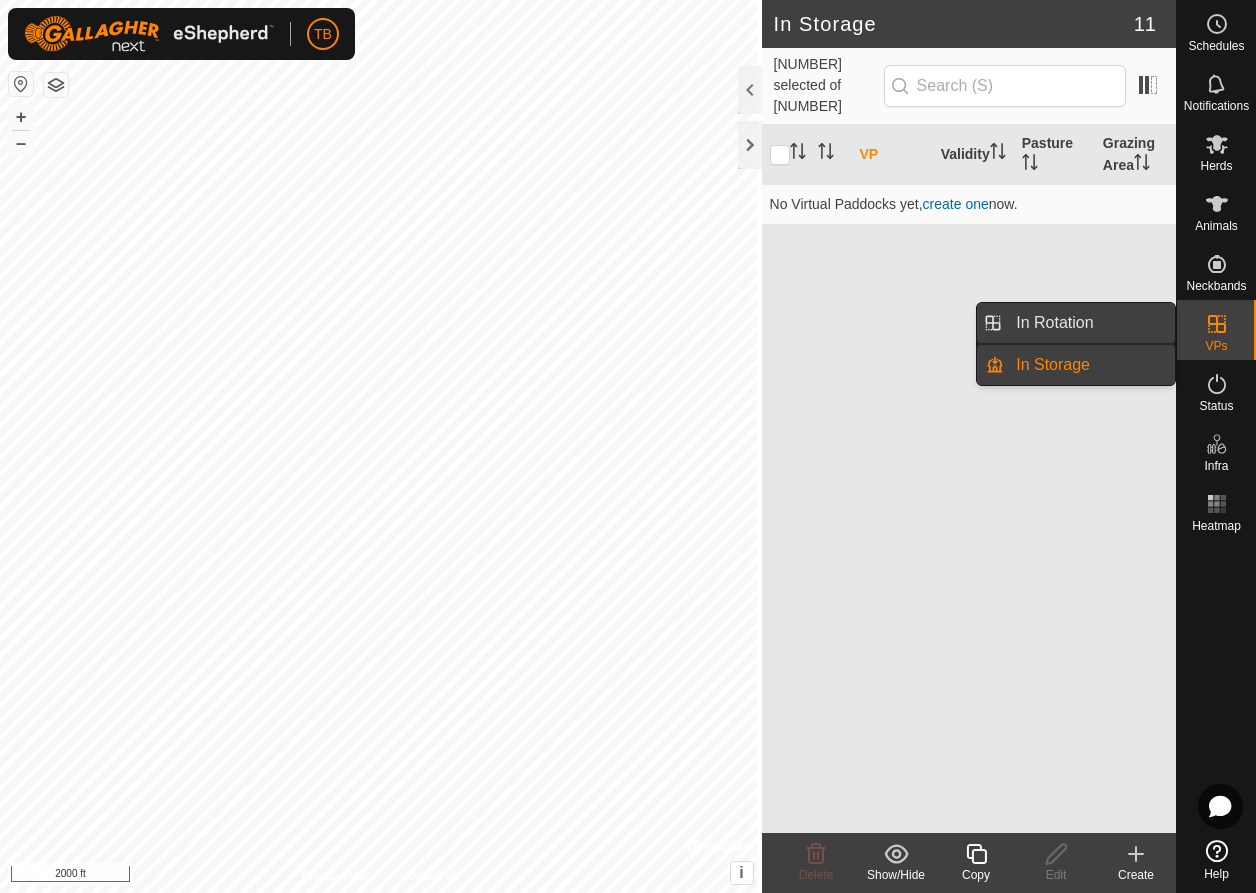 drag, startPoint x: 1161, startPoint y: 340, endPoint x: 1079, endPoint y: 337, distance: 82.05486 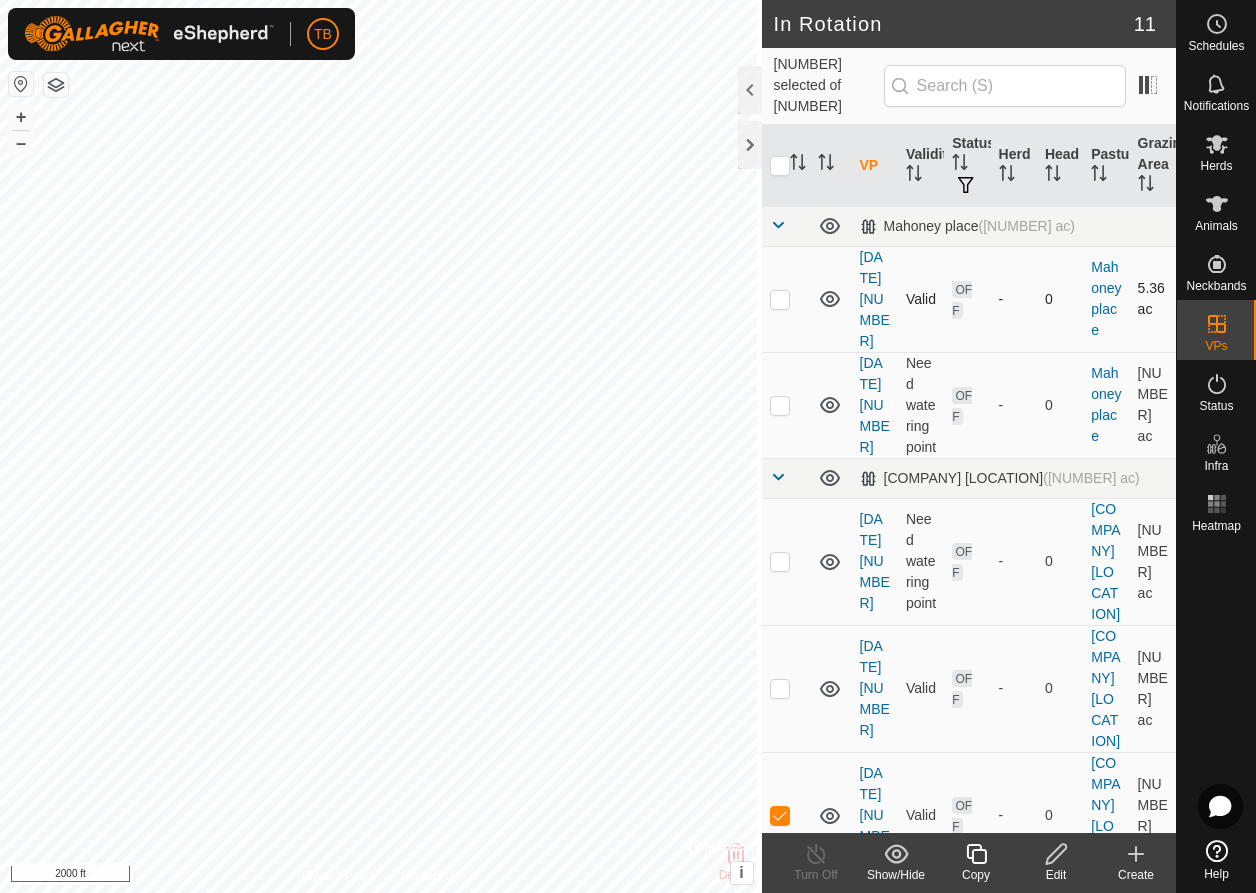 checkbox on "true" 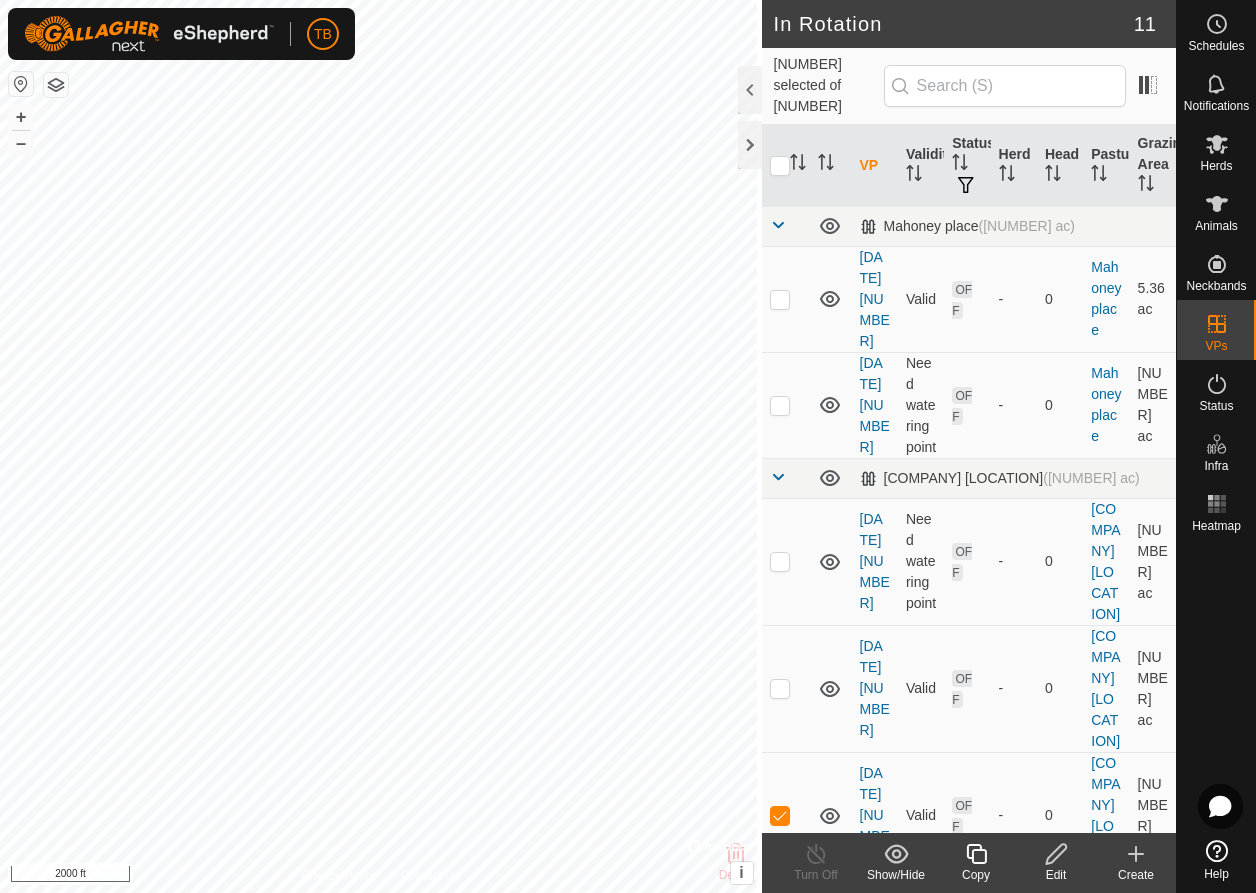 click 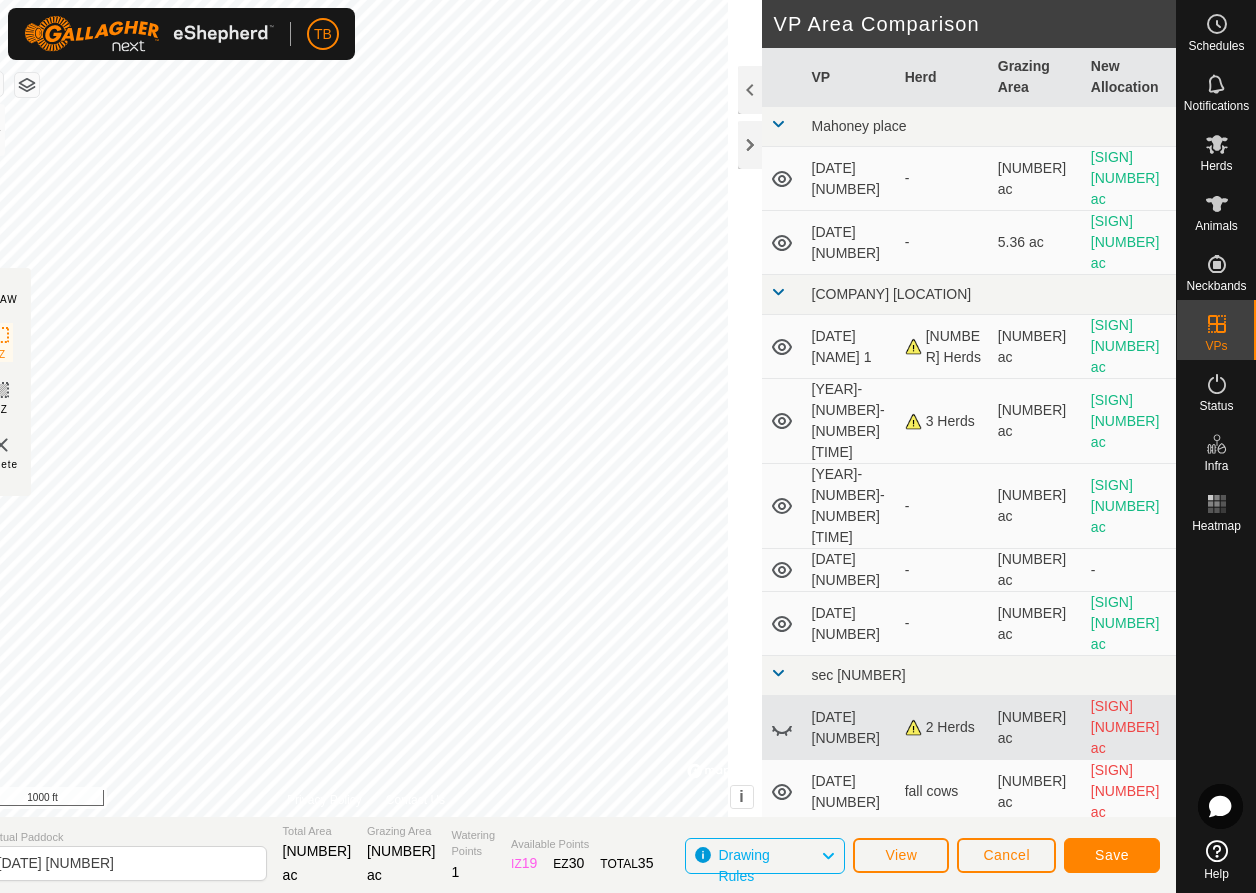 click on "Save" 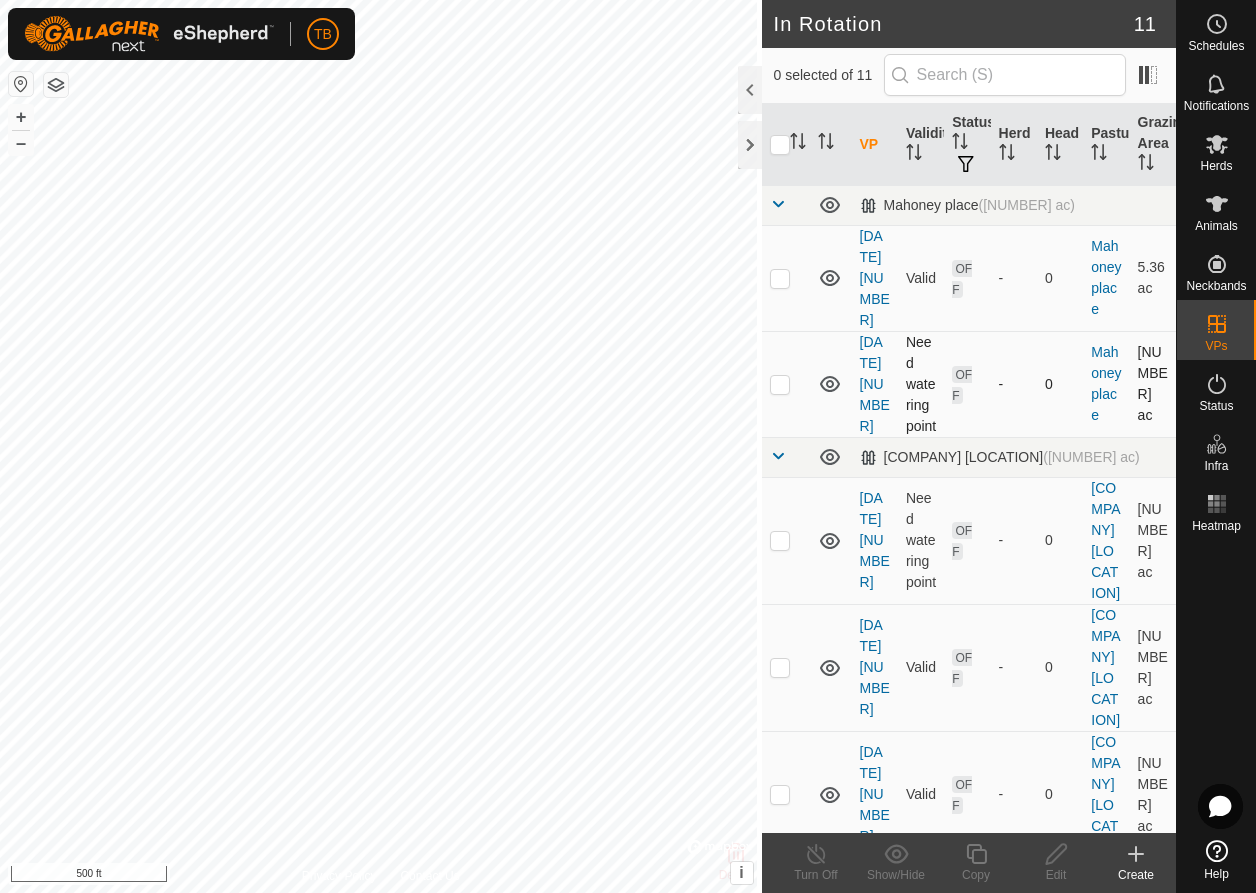 scroll, scrollTop: 427, scrollLeft: 0, axis: vertical 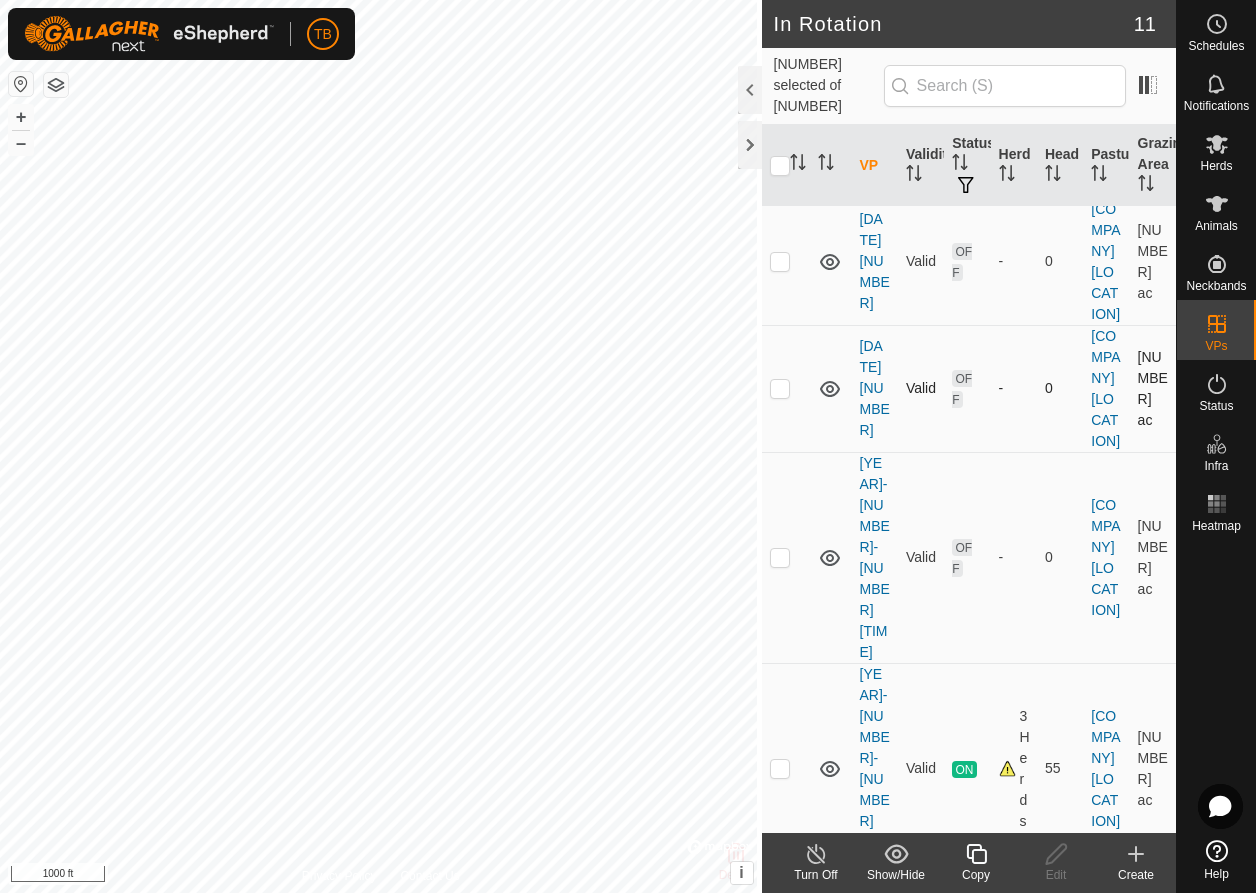 checkbox on "true" 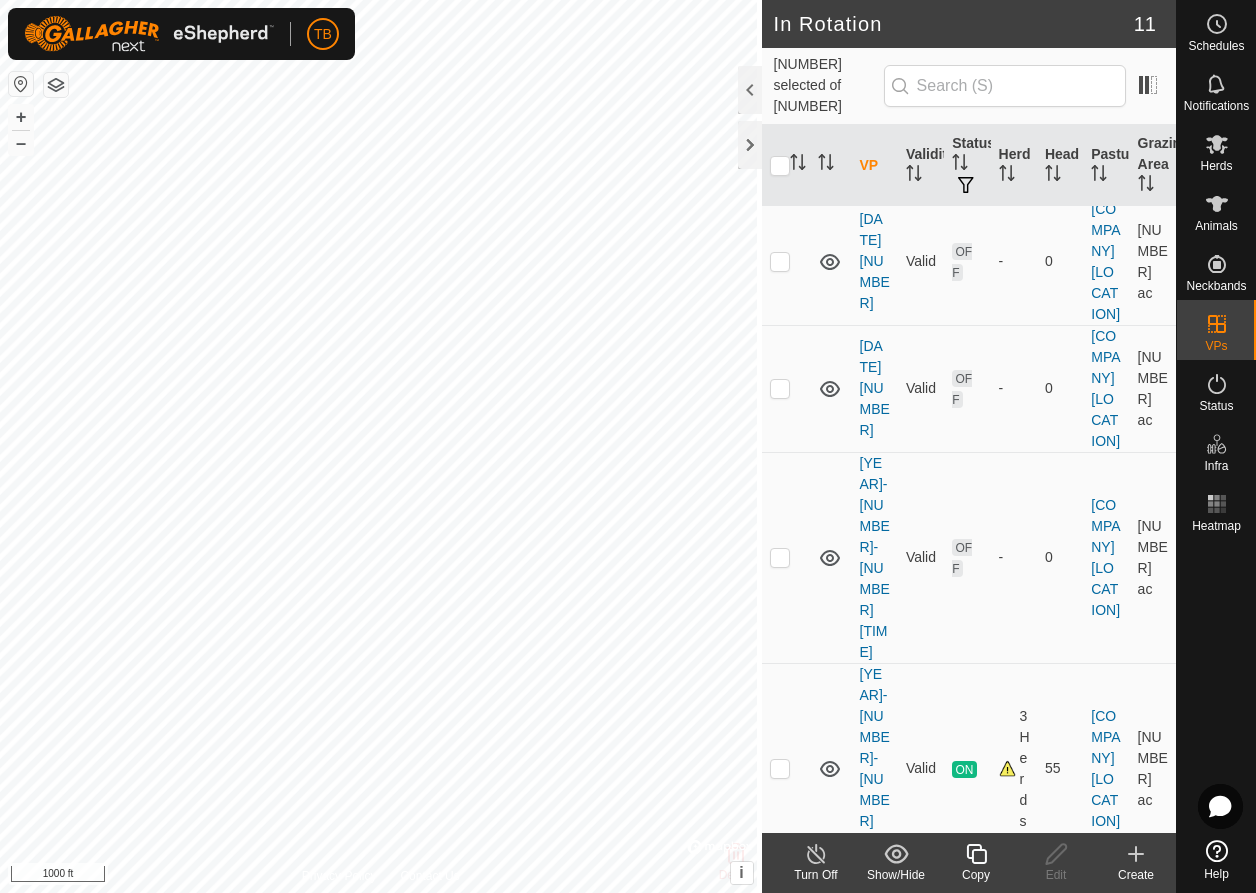 click 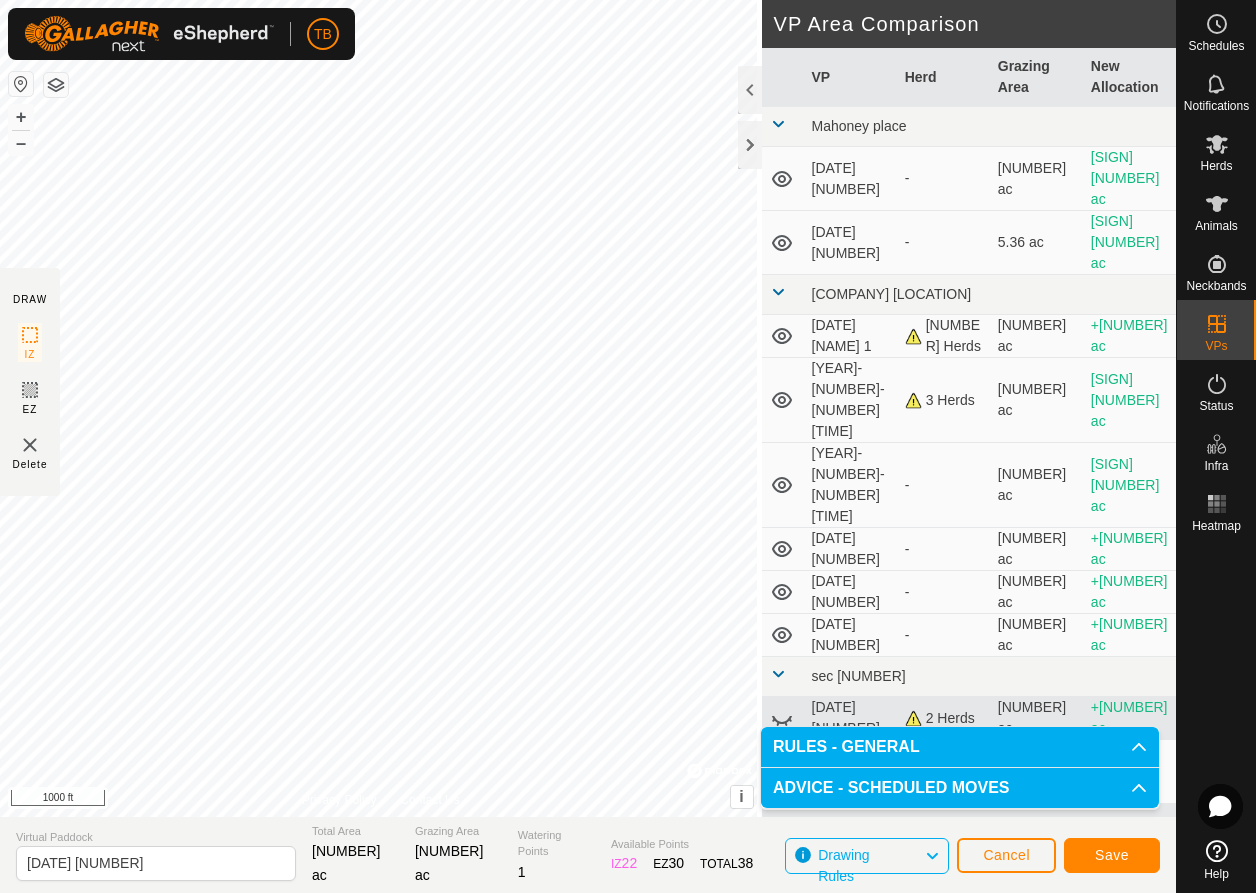 click on "Save" 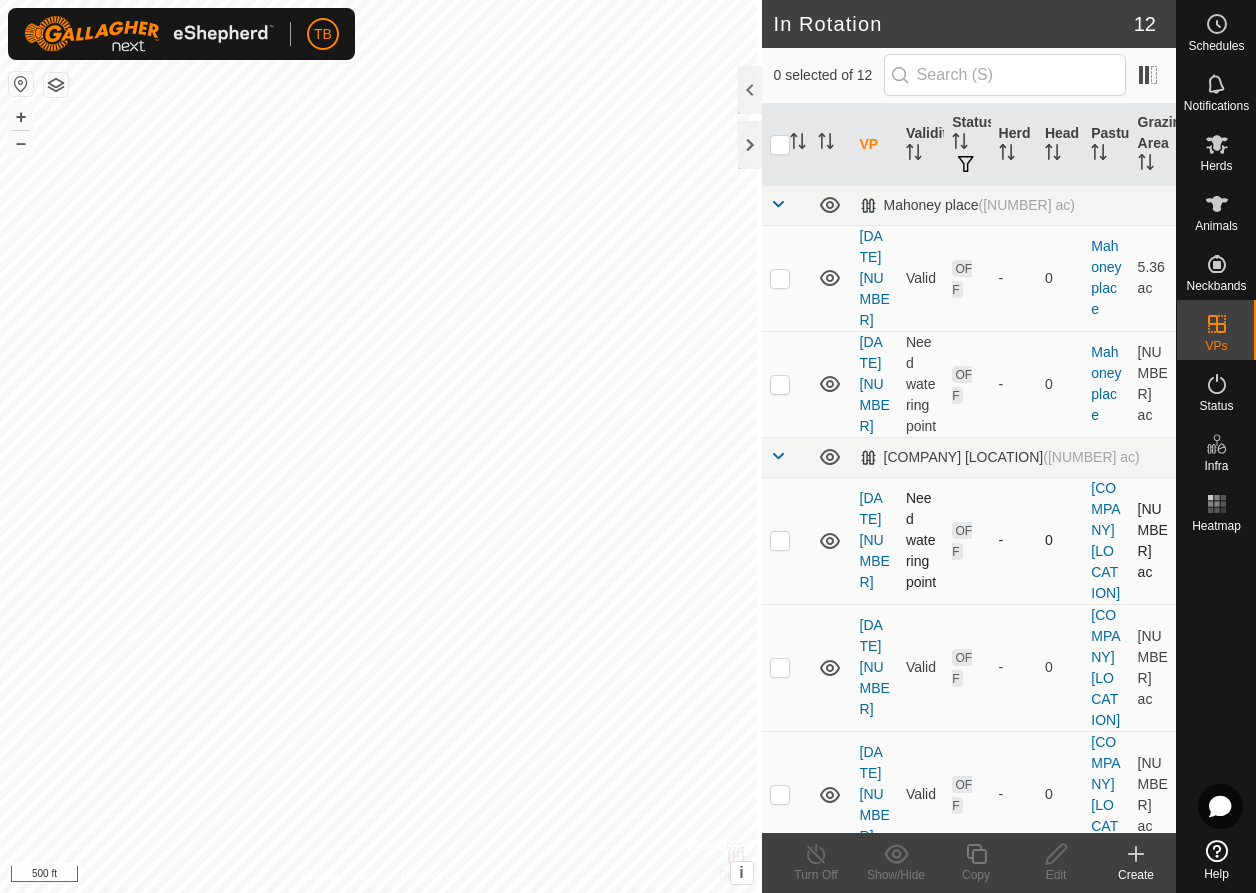 scroll, scrollTop: 33, scrollLeft: 0, axis: vertical 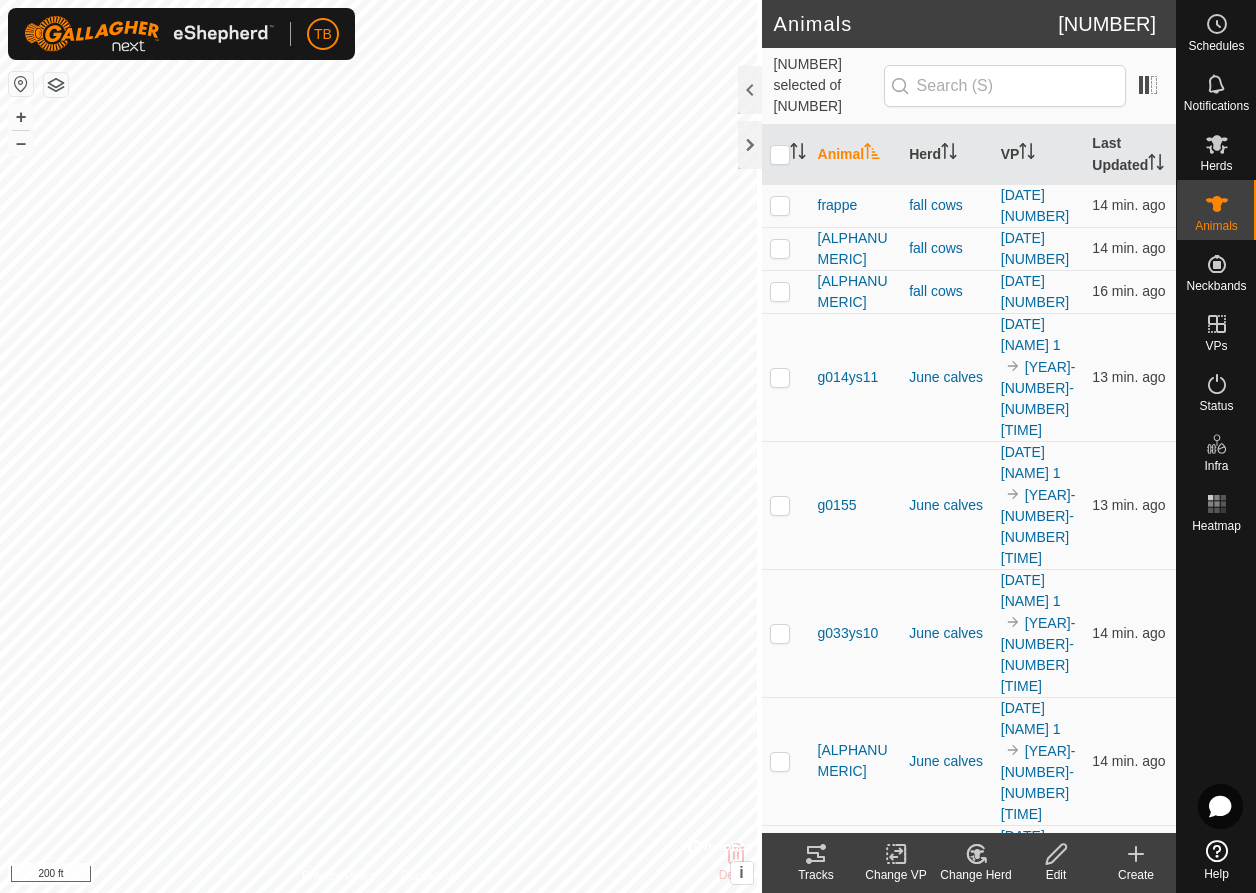 click on "Animal" at bounding box center [856, 155] 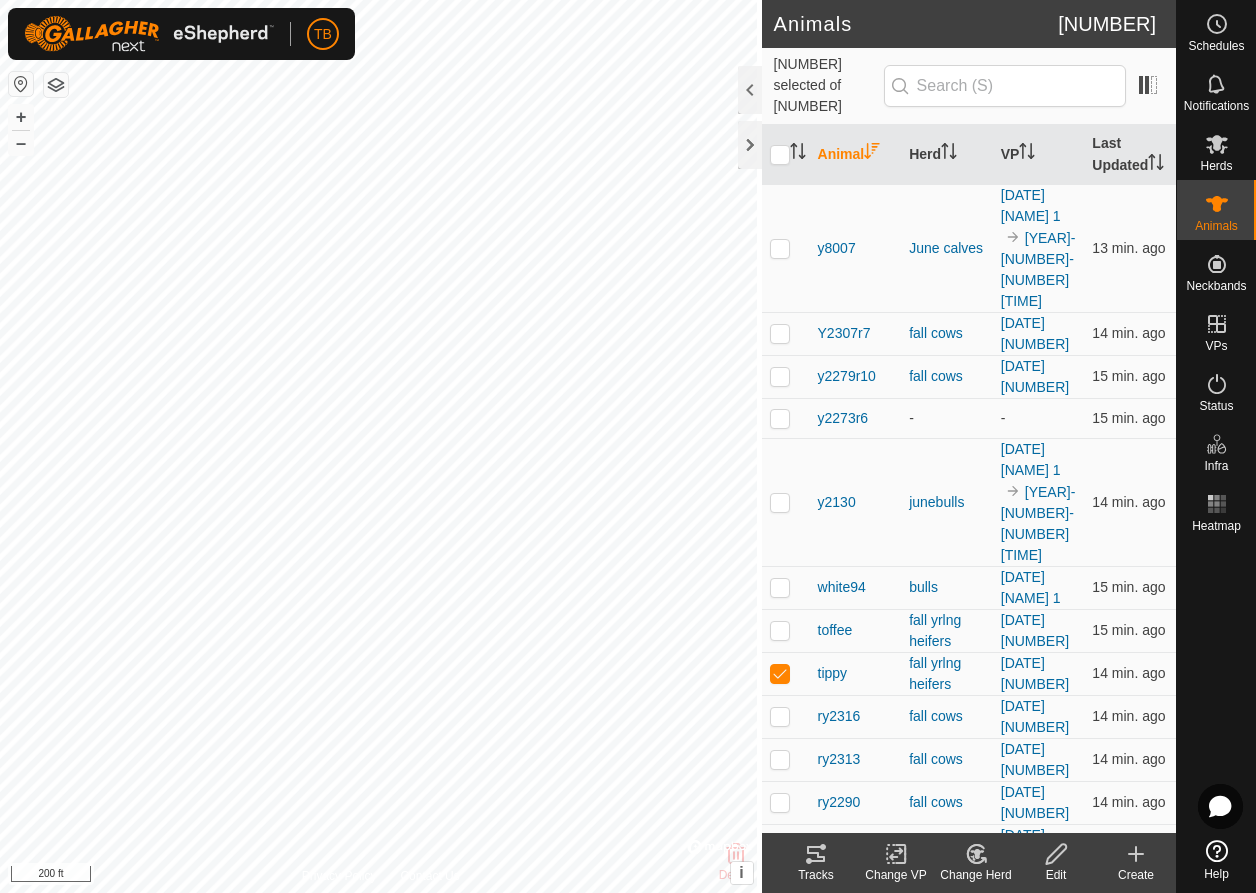 click on "Animal" at bounding box center (856, 155) 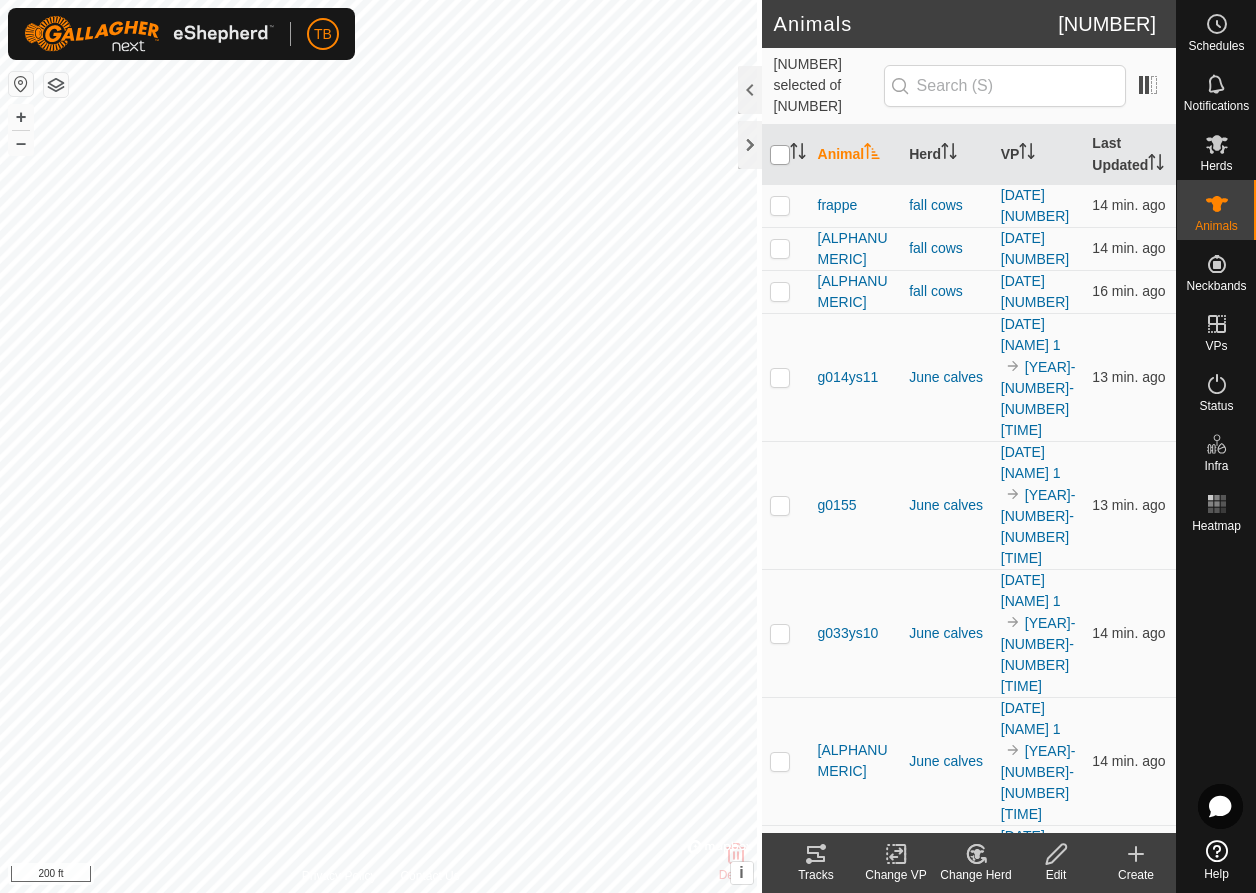 click at bounding box center (780, 155) 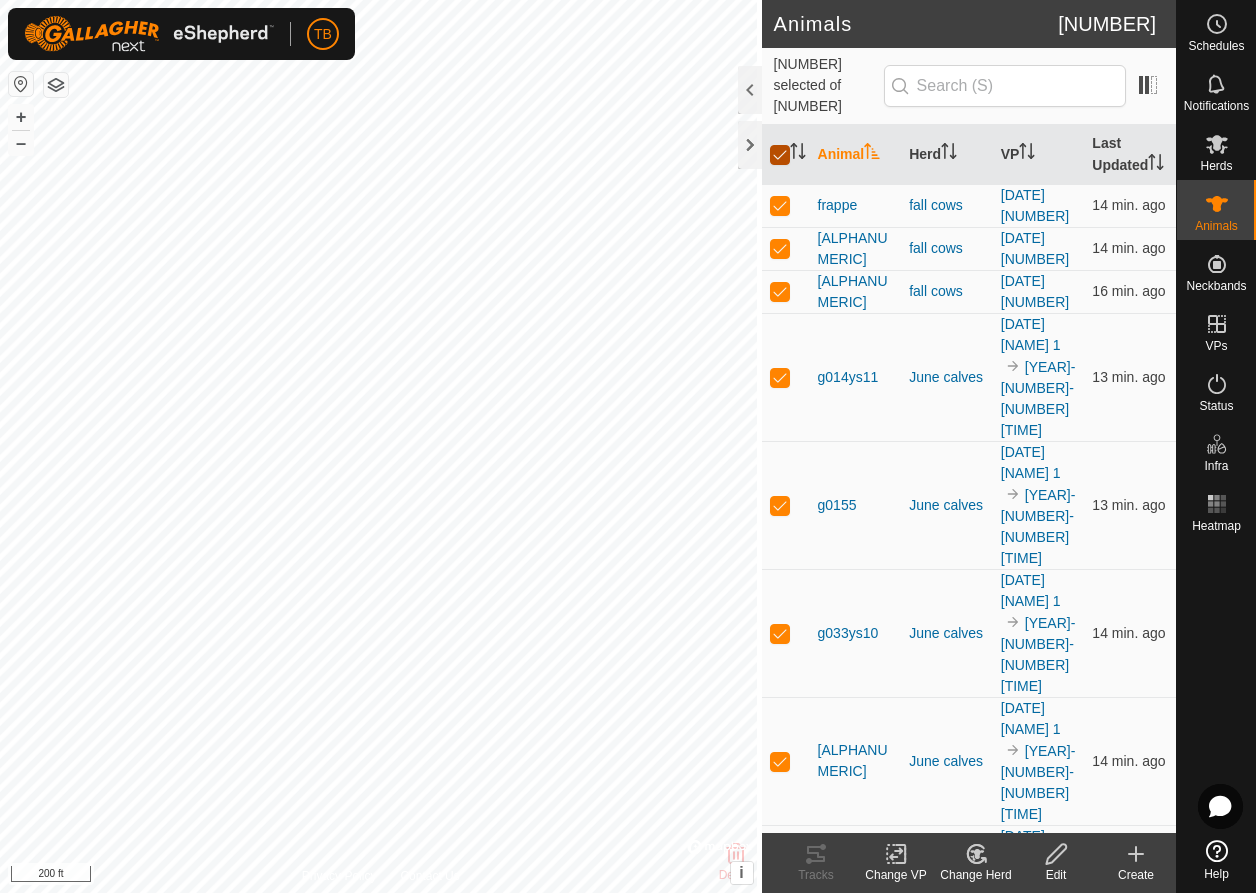 click at bounding box center [780, 155] 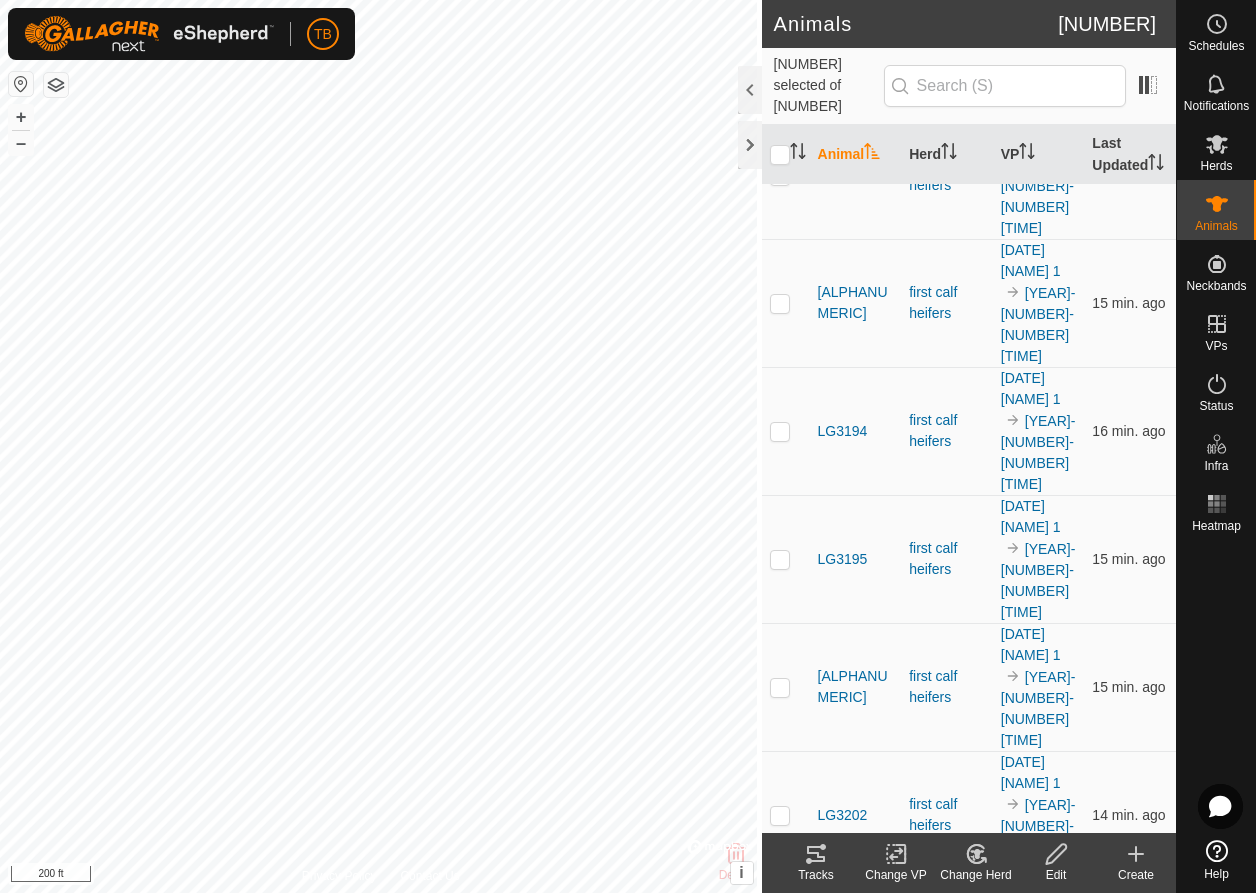 scroll, scrollTop: 6985, scrollLeft: 0, axis: vertical 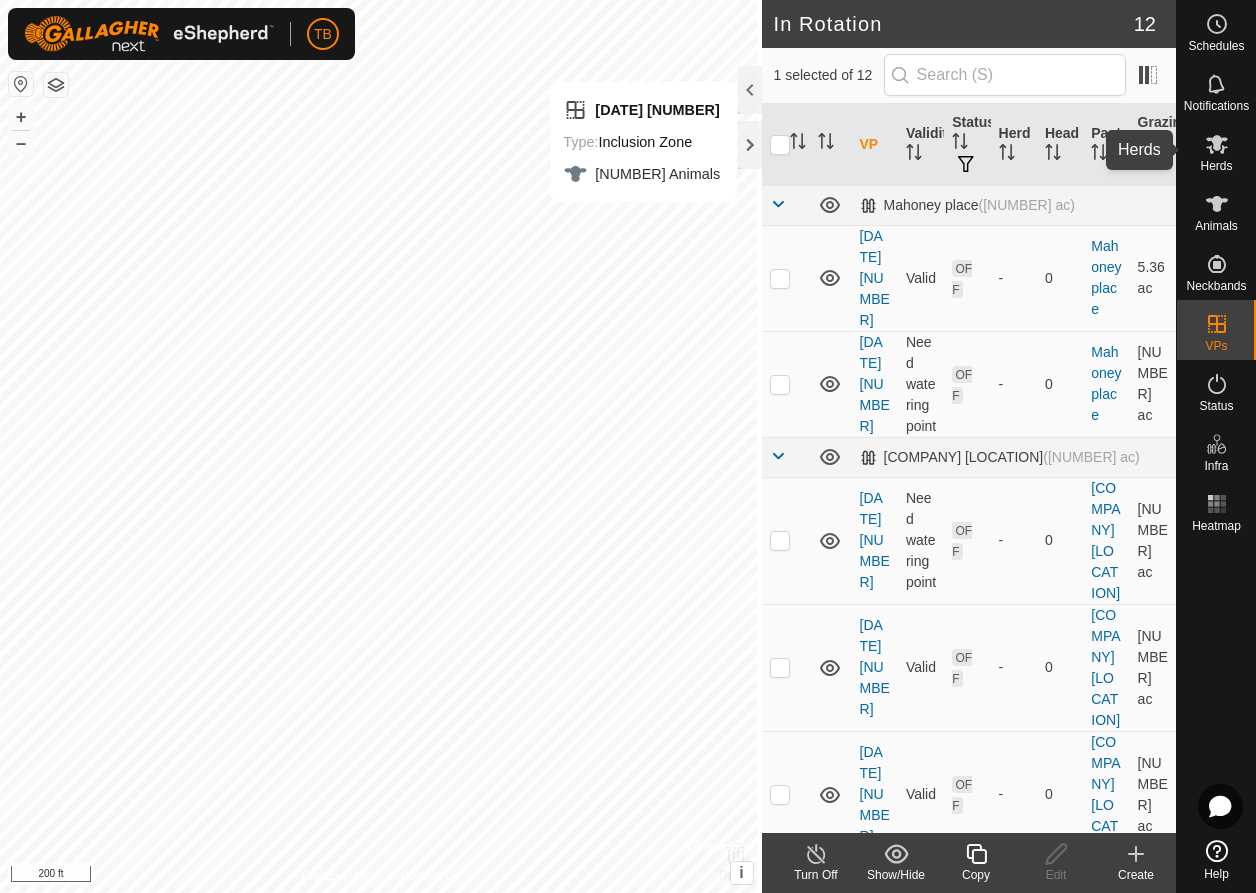 click at bounding box center (1217, 144) 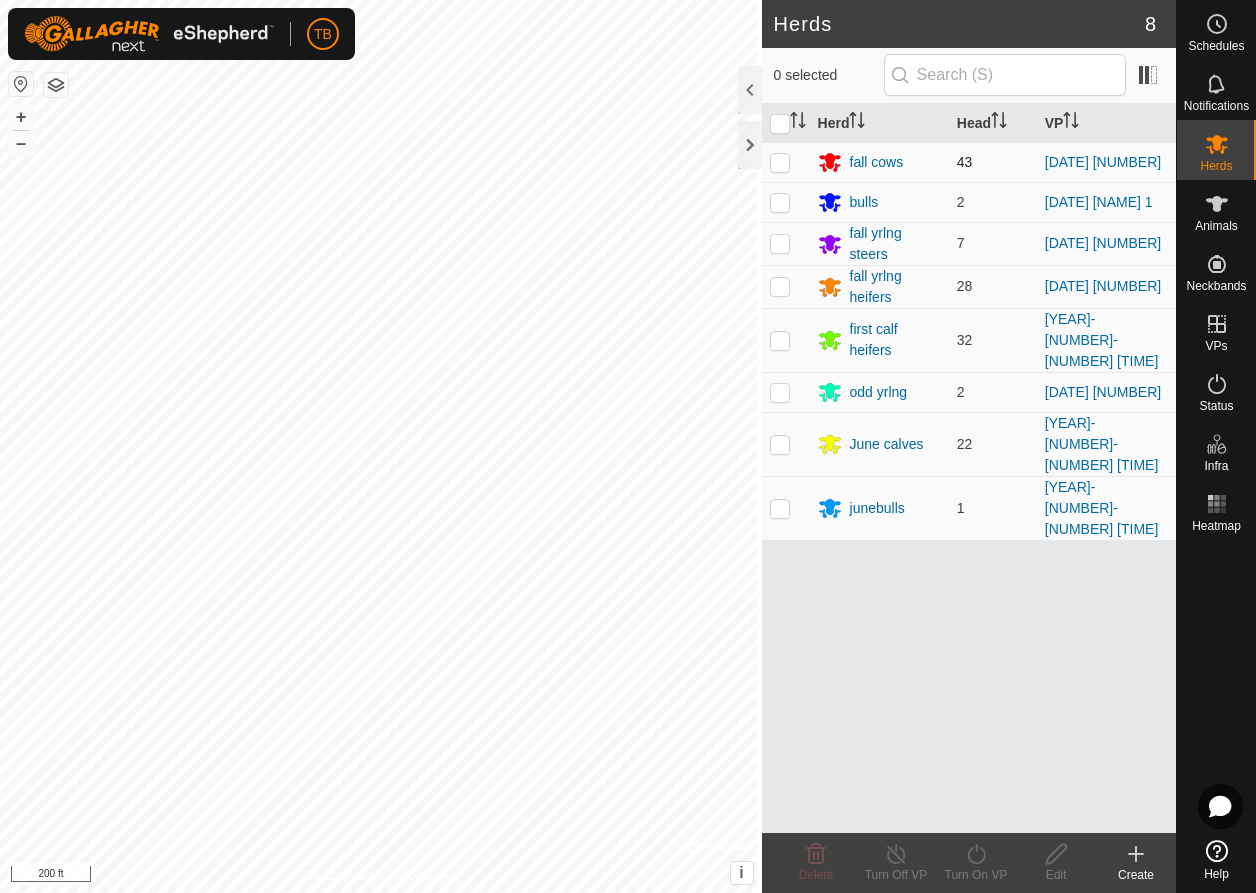 click at bounding box center (780, 162) 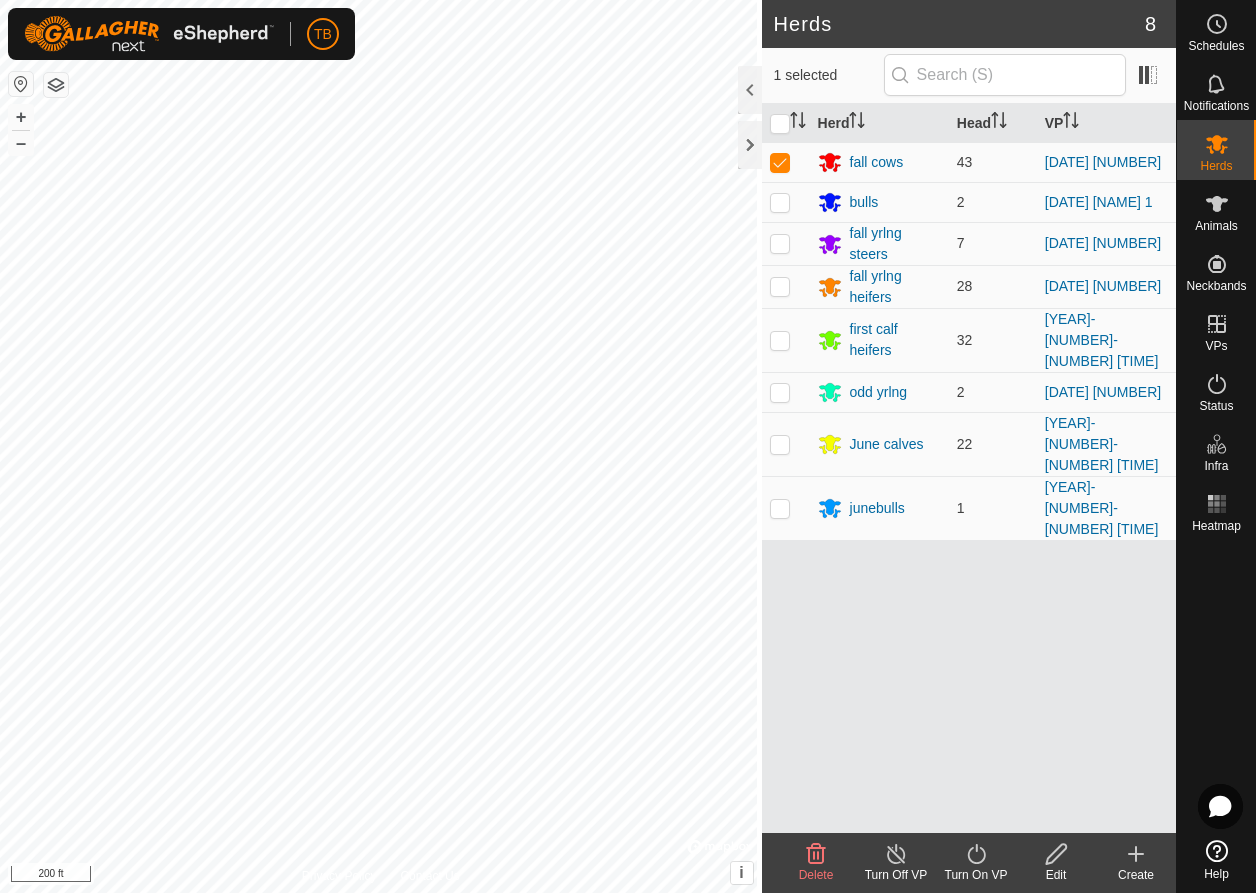click 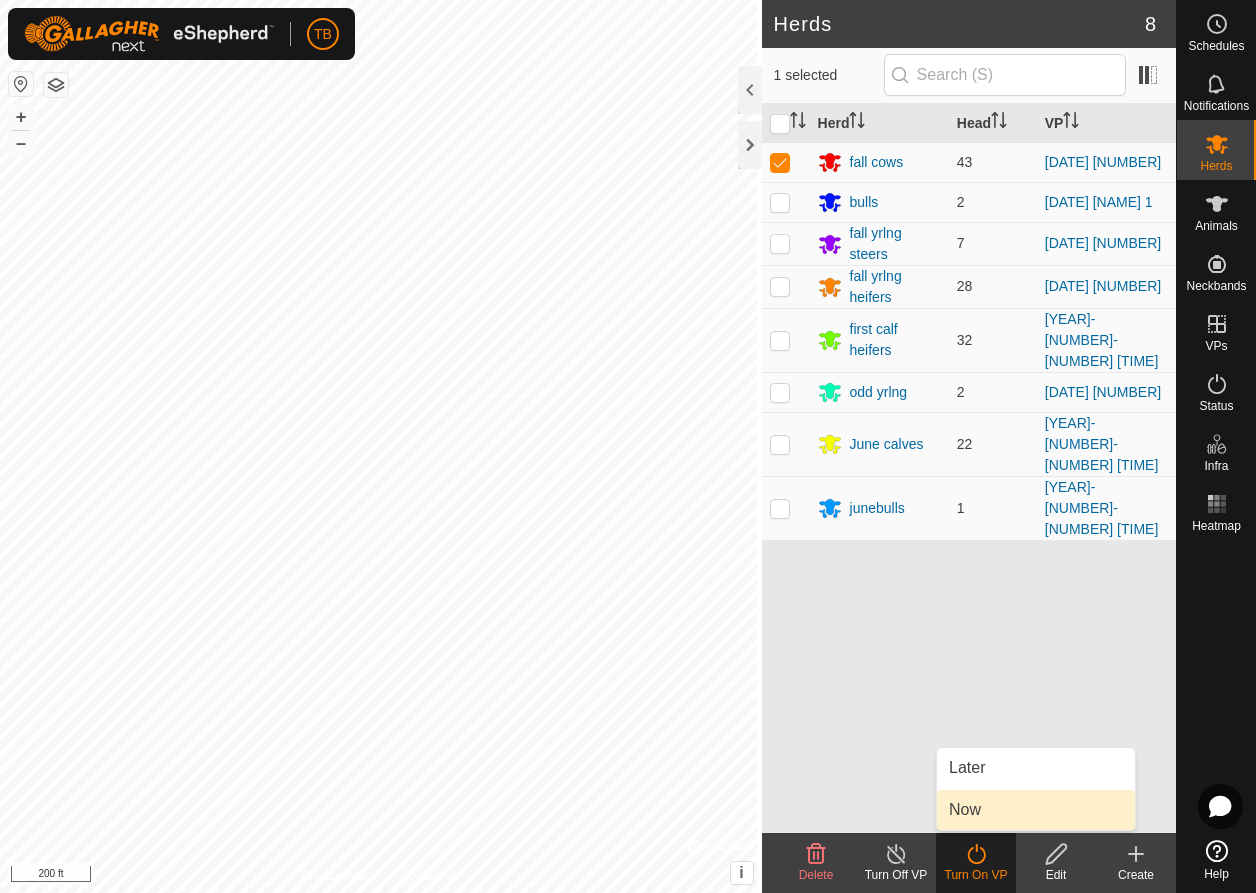 click on "Now" at bounding box center (1036, 810) 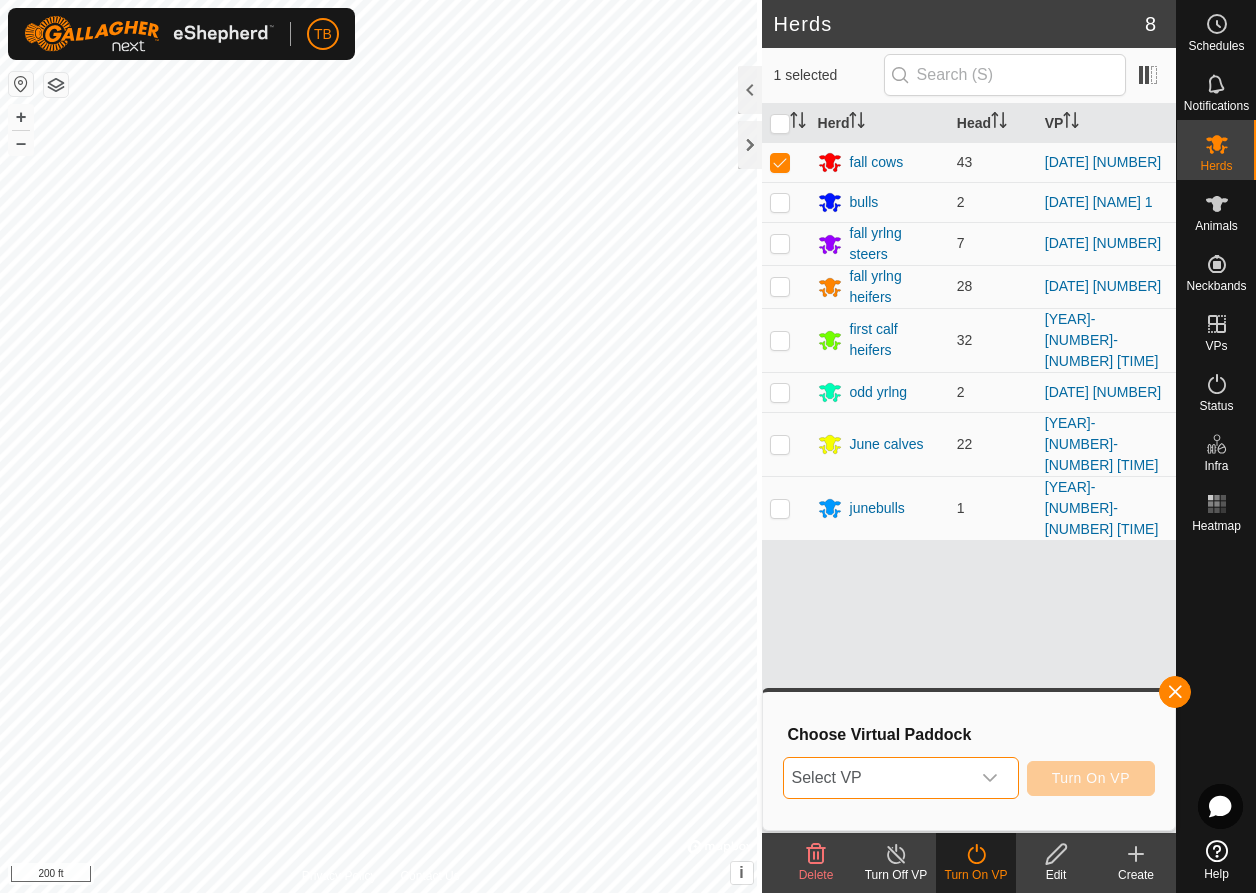click on "Select VP" at bounding box center [877, 778] 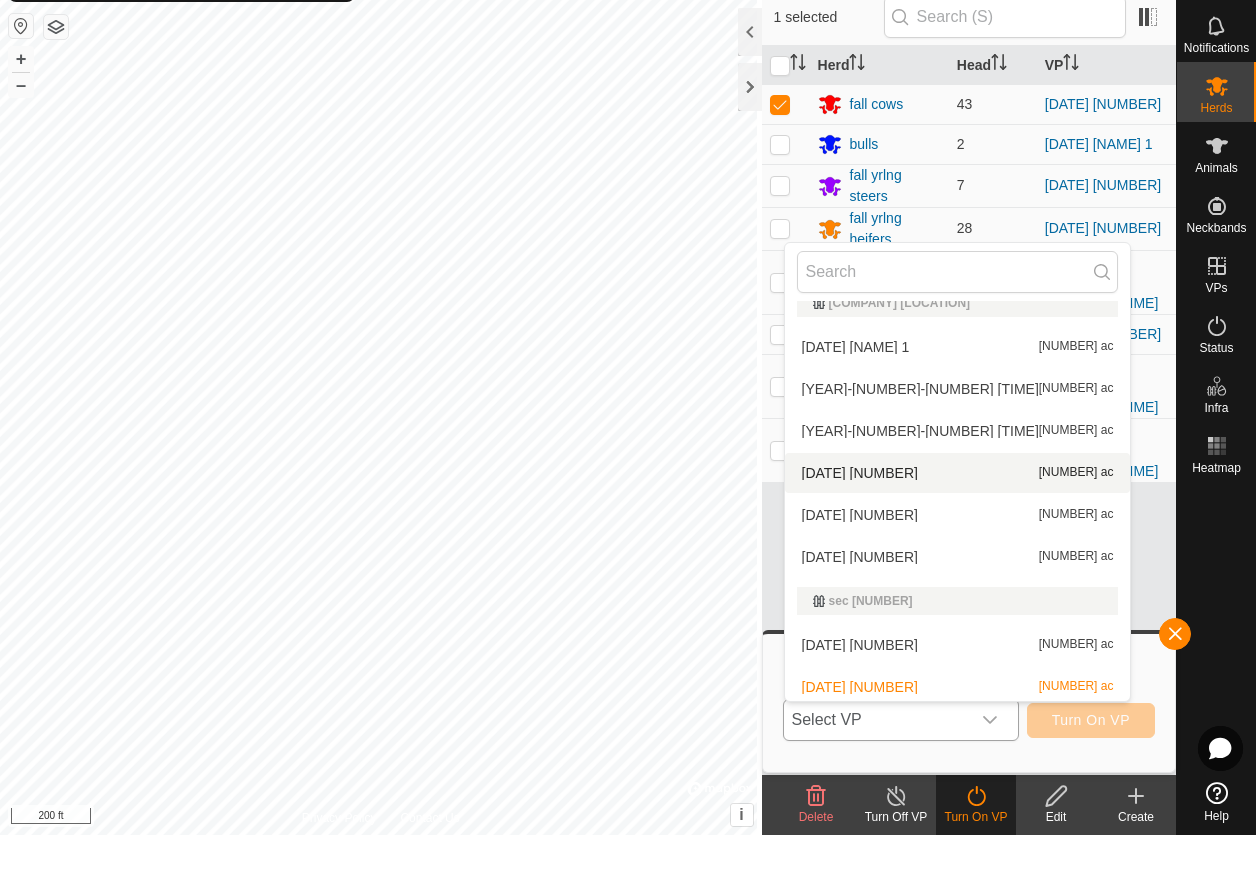 scroll, scrollTop: 240, scrollLeft: 0, axis: vertical 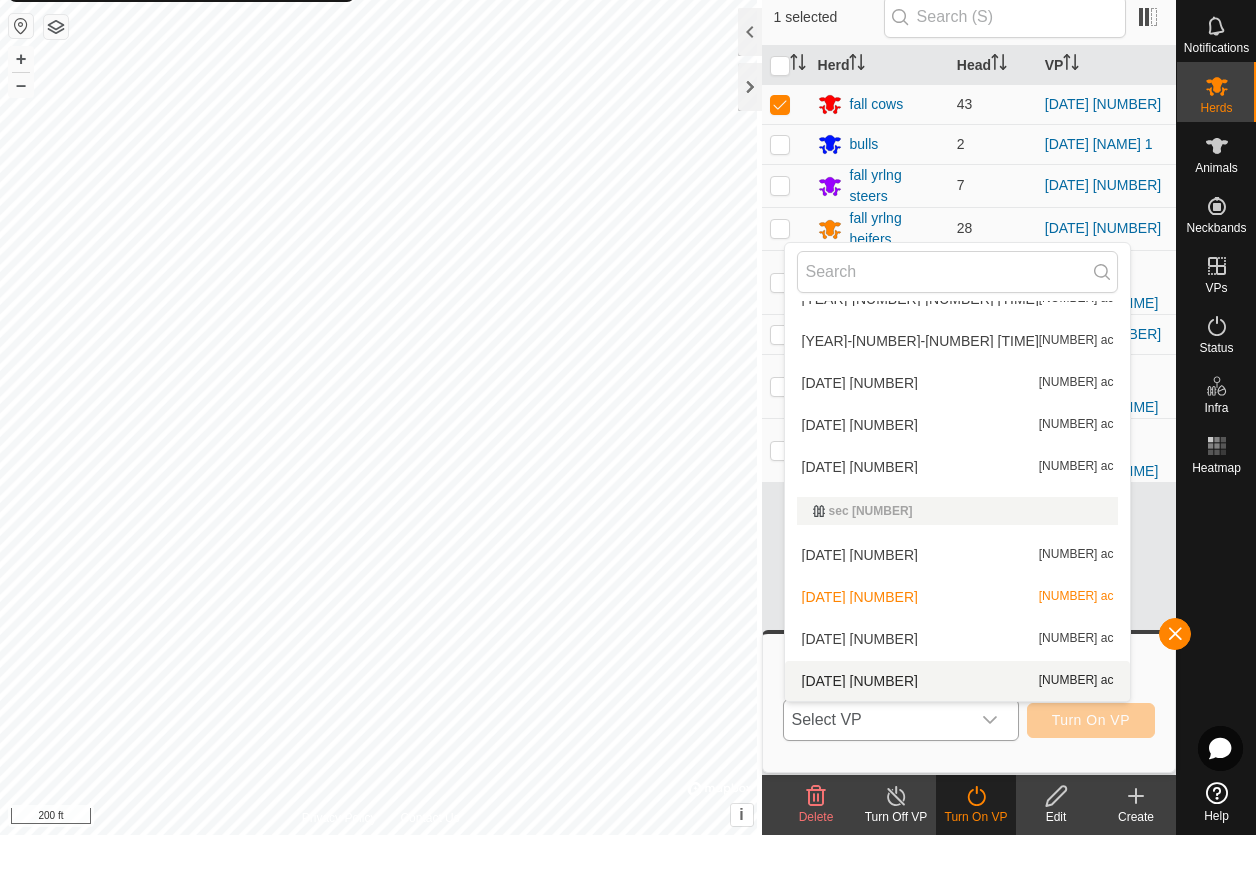 click on "[DATE] [NUMBER] [NUMBER] ac" at bounding box center [958, 739] 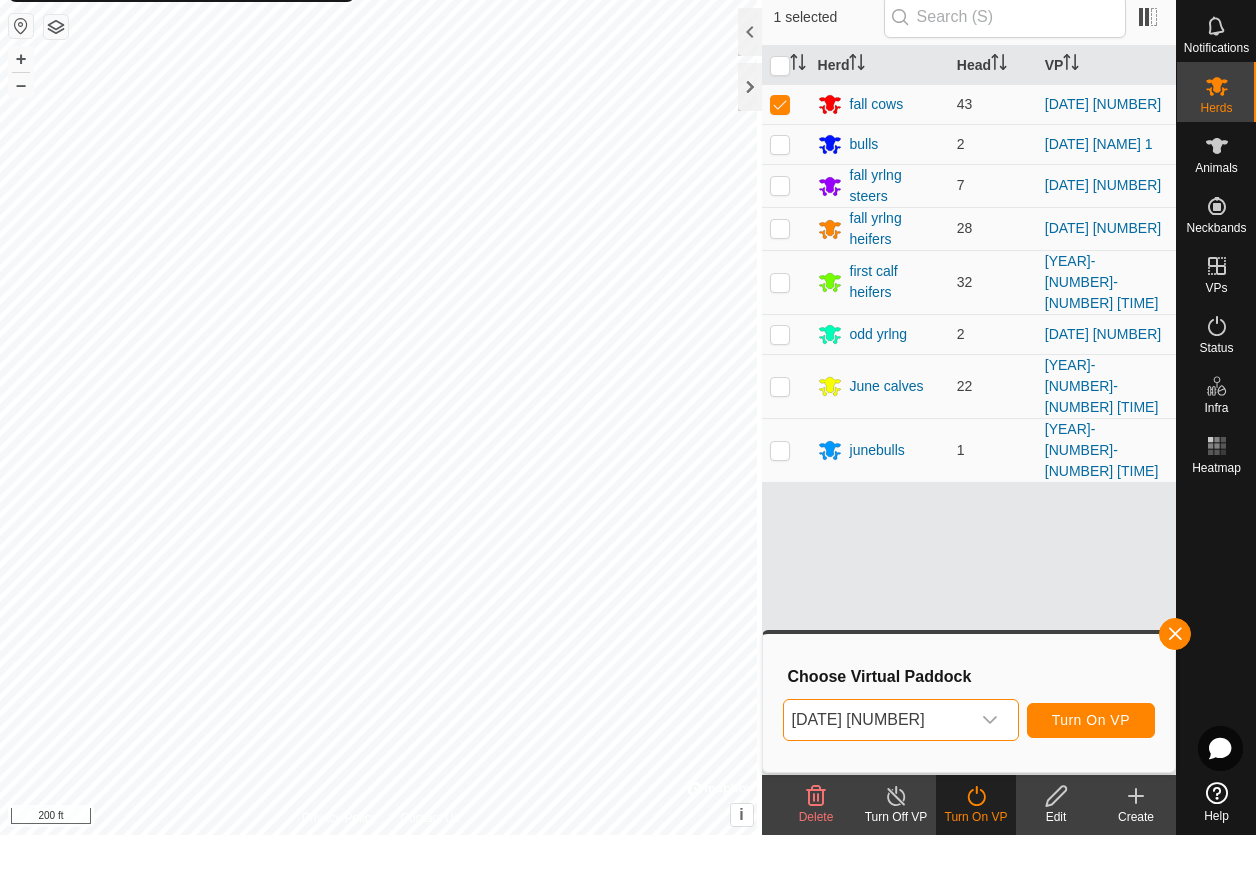 click on "Turn On VP" at bounding box center [1091, 778] 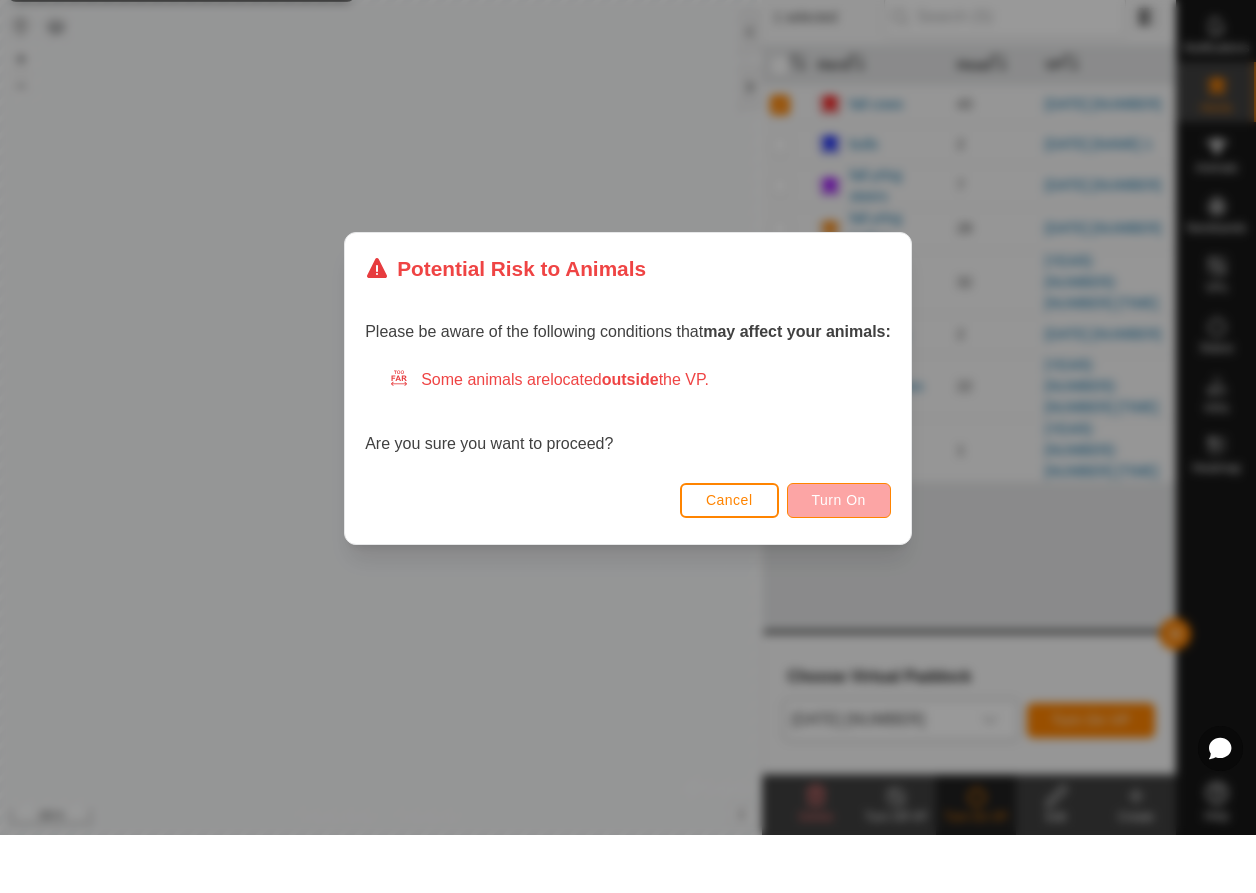 click on "Turn On" at bounding box center [839, 558] 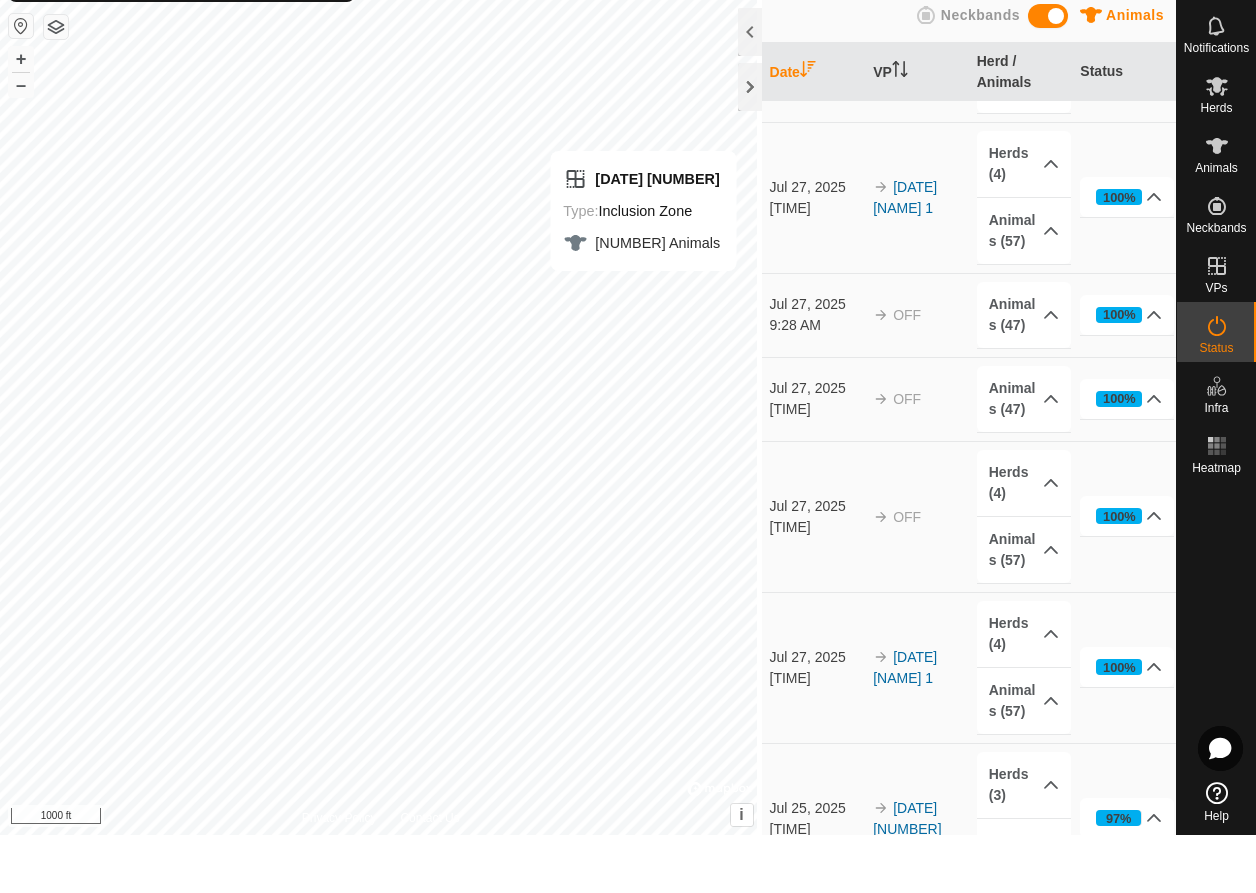 scroll, scrollTop: 564, scrollLeft: 0, axis: vertical 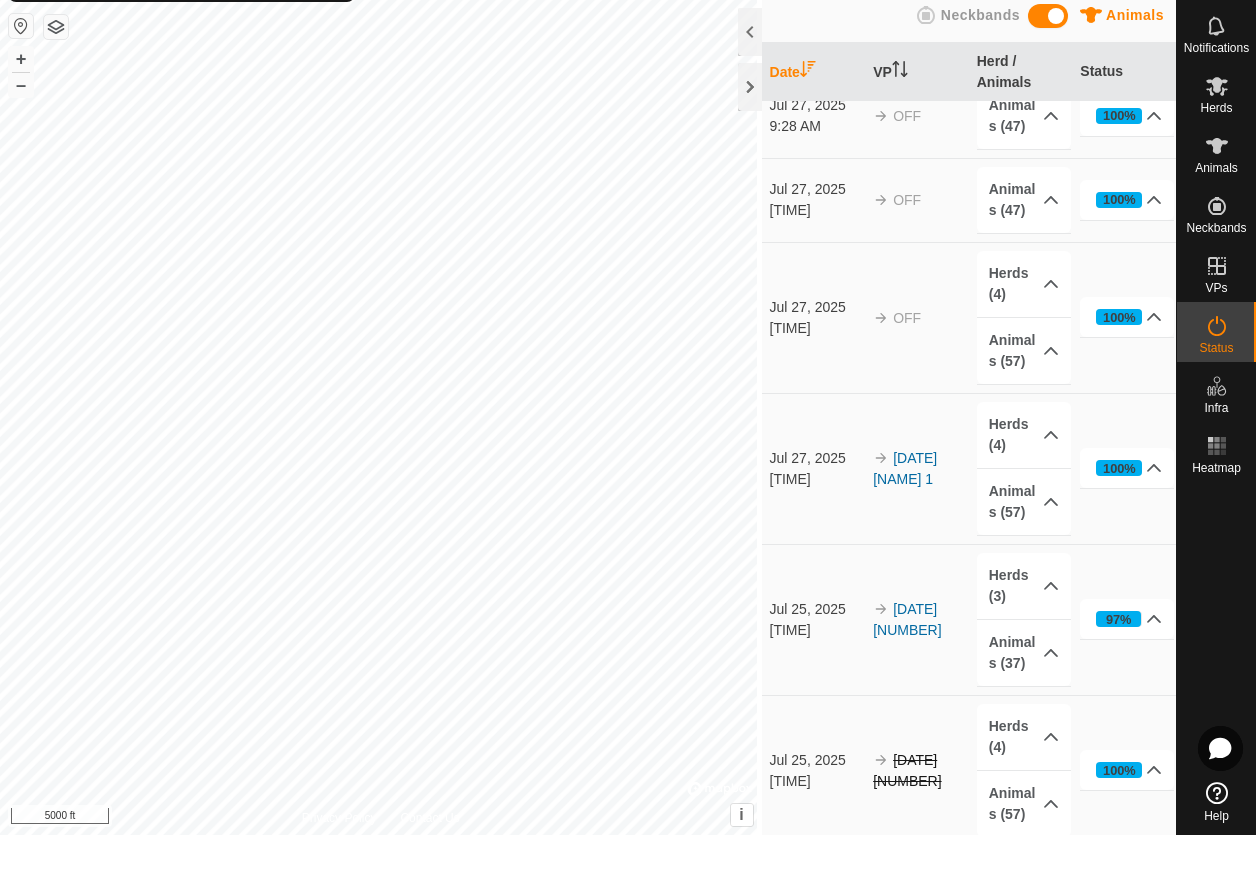 click on "Activations [NUMBER] Animals Neckbands   Date   VP   Herd / Animals   Status  [MONTH] [NUMBER], [YEAR] [TIME] [DATE] [NUMBER] Herds ([NUMBER])  fall cows  Animals ([NUMBER])  g3188r404   r213   g3120r406   g110r20   g061r17   g3004r407   frappe   ry0166   g3206r408   r208   Y2307r7   r218   g3221r400   g107r19   g8185r4   g126r14   r221   ry2313   g253r1   g038r11   g933r9   ry2290   g224r5   g102r22   r200   grt1r12   r220   y2279r10   g012r15   r206   ry2112   g3068r402   g3003r401   g243r3   g003r18   g3207r403   g791r8   r211   ry2316   g100r21   r216   r219r13   r16  [PERCENT] In Progress Pending  [NUMBER] Sent   [NUMBER] Completed Confirmed   [NUMBER] Overridden  [NUMBER] Cancelled   [NUMBER] [MONTH] [NUMBER], [YEAR] [TIME] [DATE] [NUMBER] Herds ([NUMBER])  June calves   junebulls   first calf heifers  Animals ([NUMBER])  g942   LG3173   g116   LG3218   LG3195   g969   gr31   LG3169   g033ys10   g125   G301   g891ys6   LG3084   LG0084   LG3175   g973ys7   grt32   g0155   g118ys18   g924   G7016   LG3164   LG3093   LG3043   LG3058   g976   LG3198   LG3186   grt81   LG3154   g014ys11   g52" 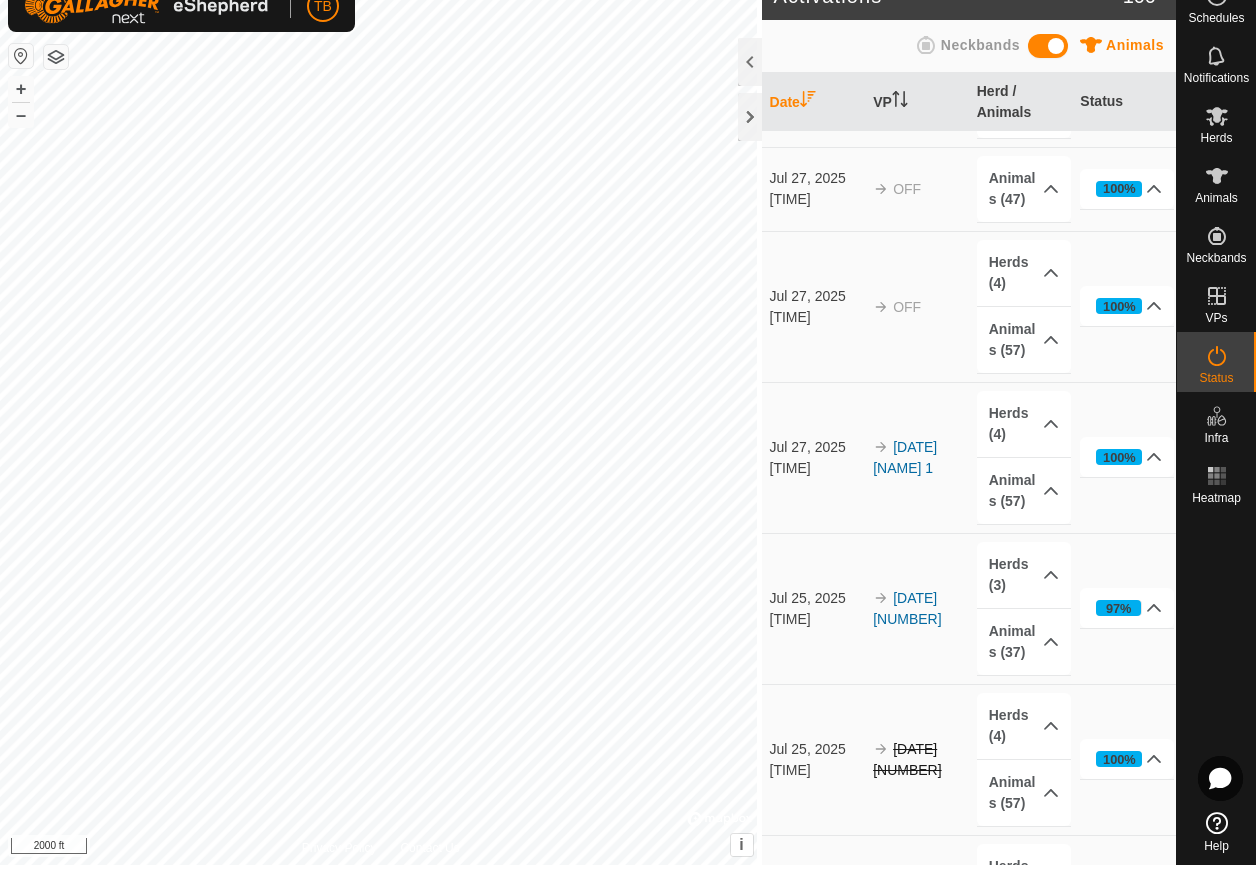 scroll, scrollTop: 464, scrollLeft: 0, axis: vertical 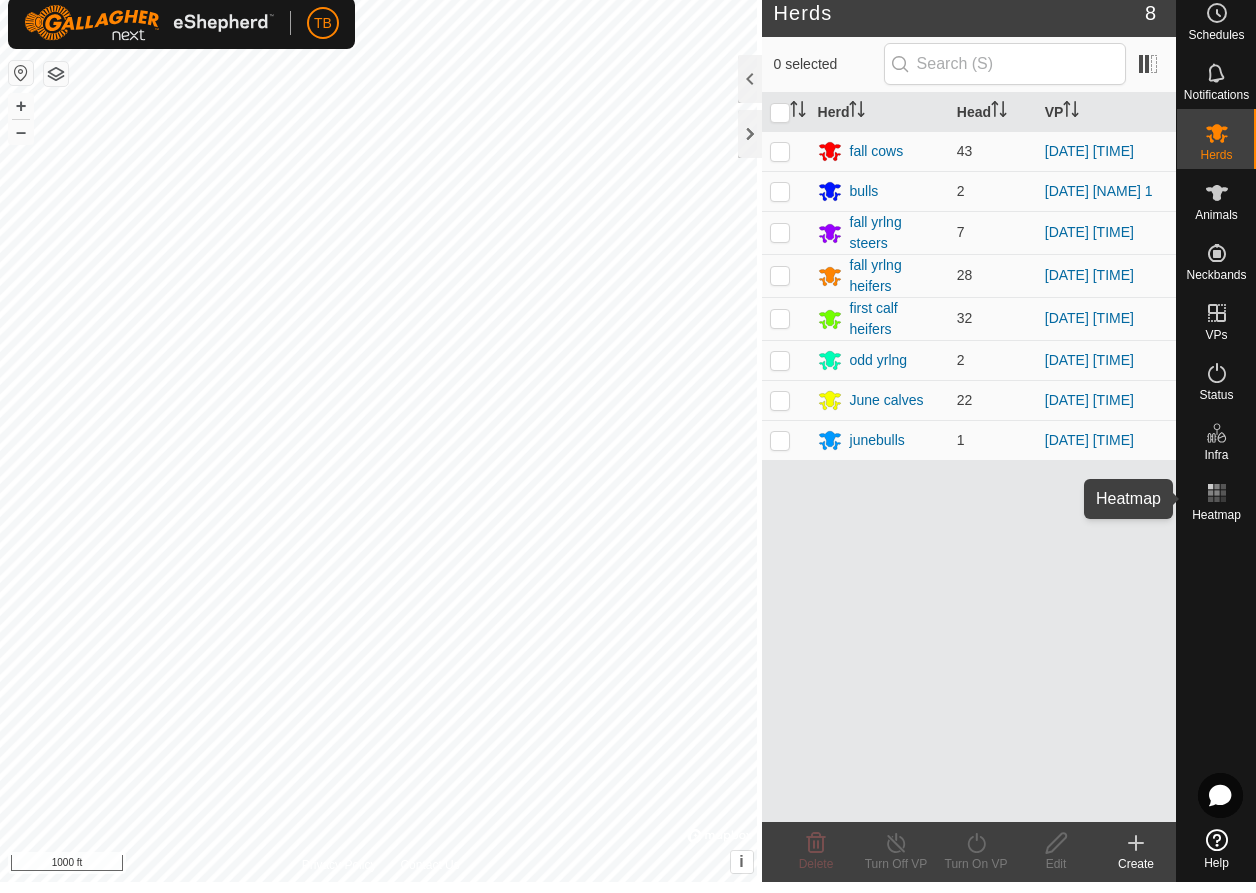 click 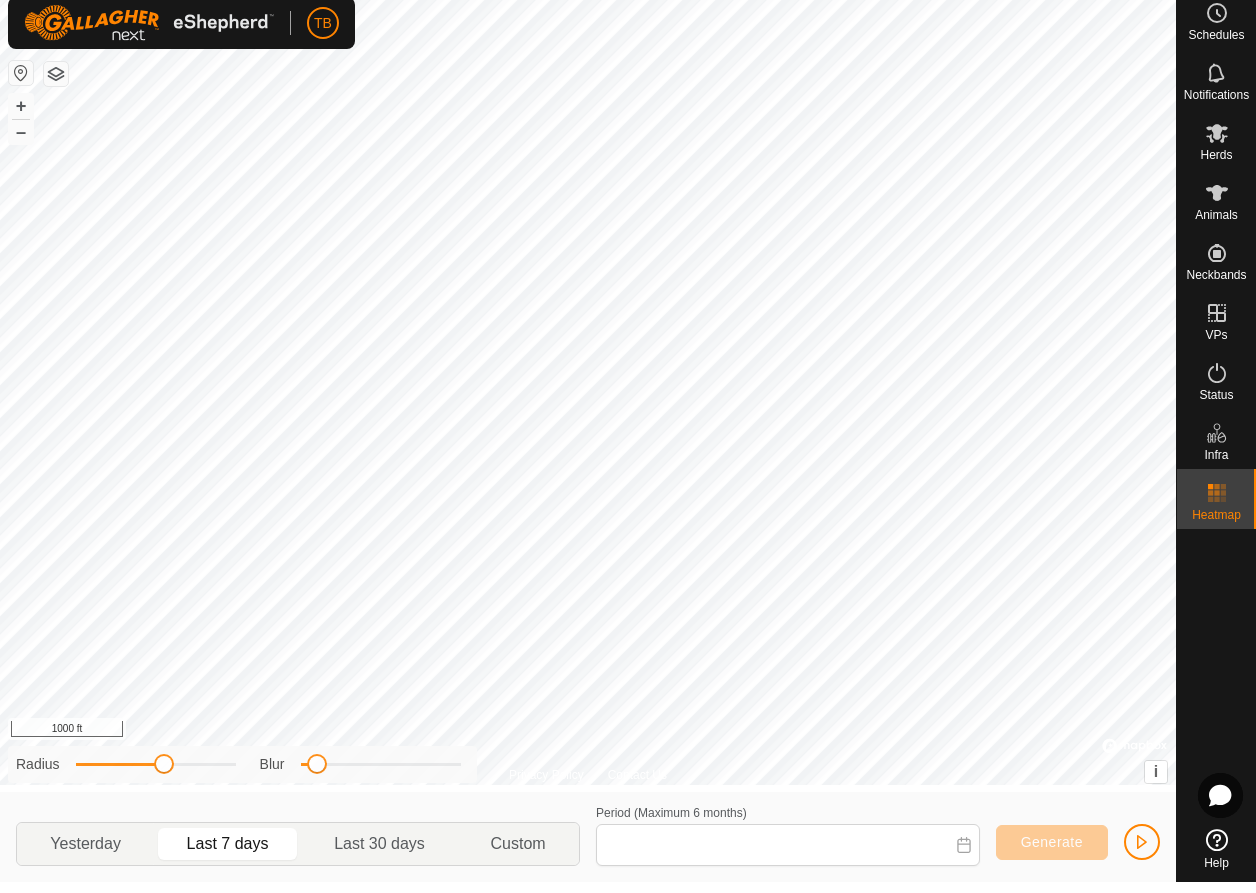 type on "[DATE] - [DATE]" 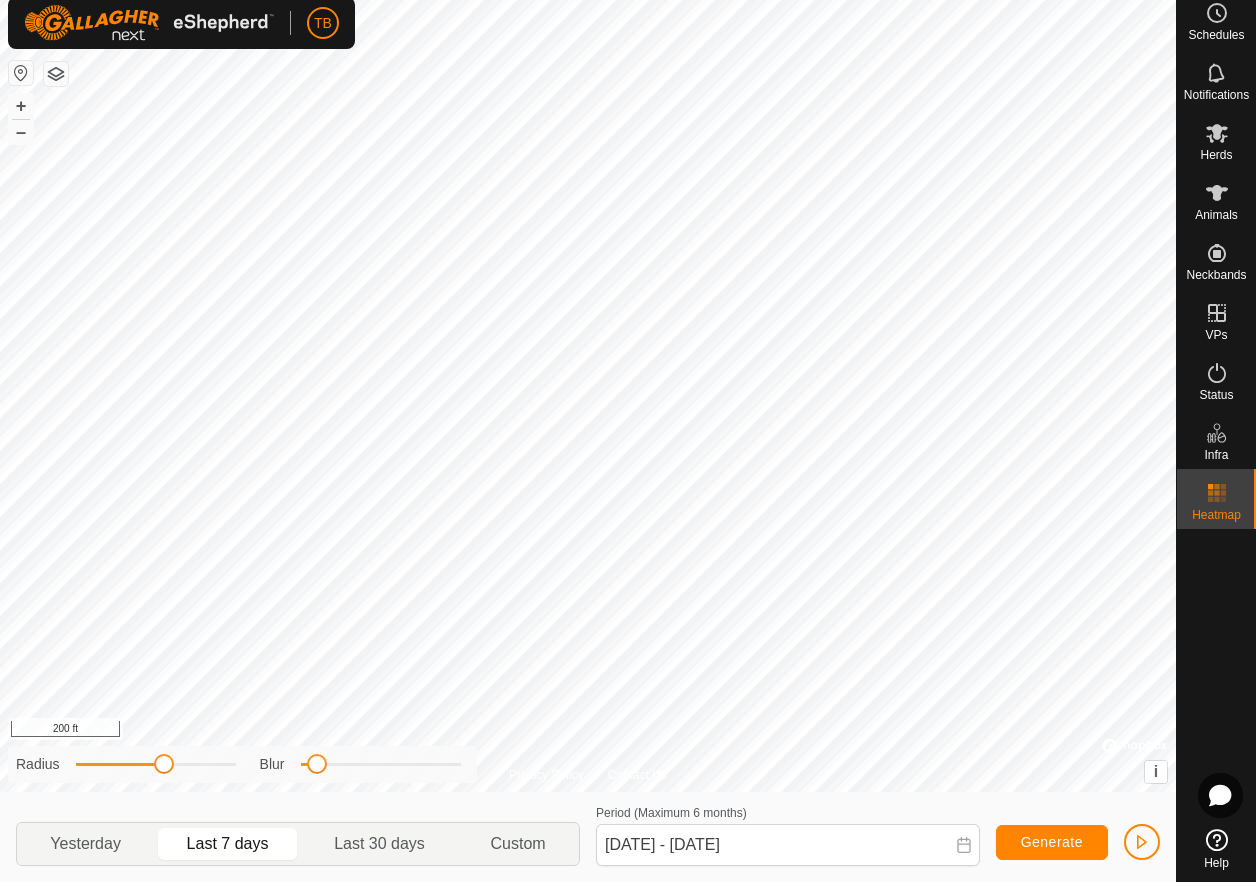 click on "TB Schedules Notifications Herds Animals Neckbands VPs Status Infra Heatmap Help Privacy Policy Contact Us + – ⇧ i ©  Mapbox , ©  OpenStreetMap ,  Improve this map 200 ft Radius Blur Yesterday Last 7 days Last 30 days Custom Period (Maximum 6 months)  [DATE] - [DATE] Generate" at bounding box center [628, 446] 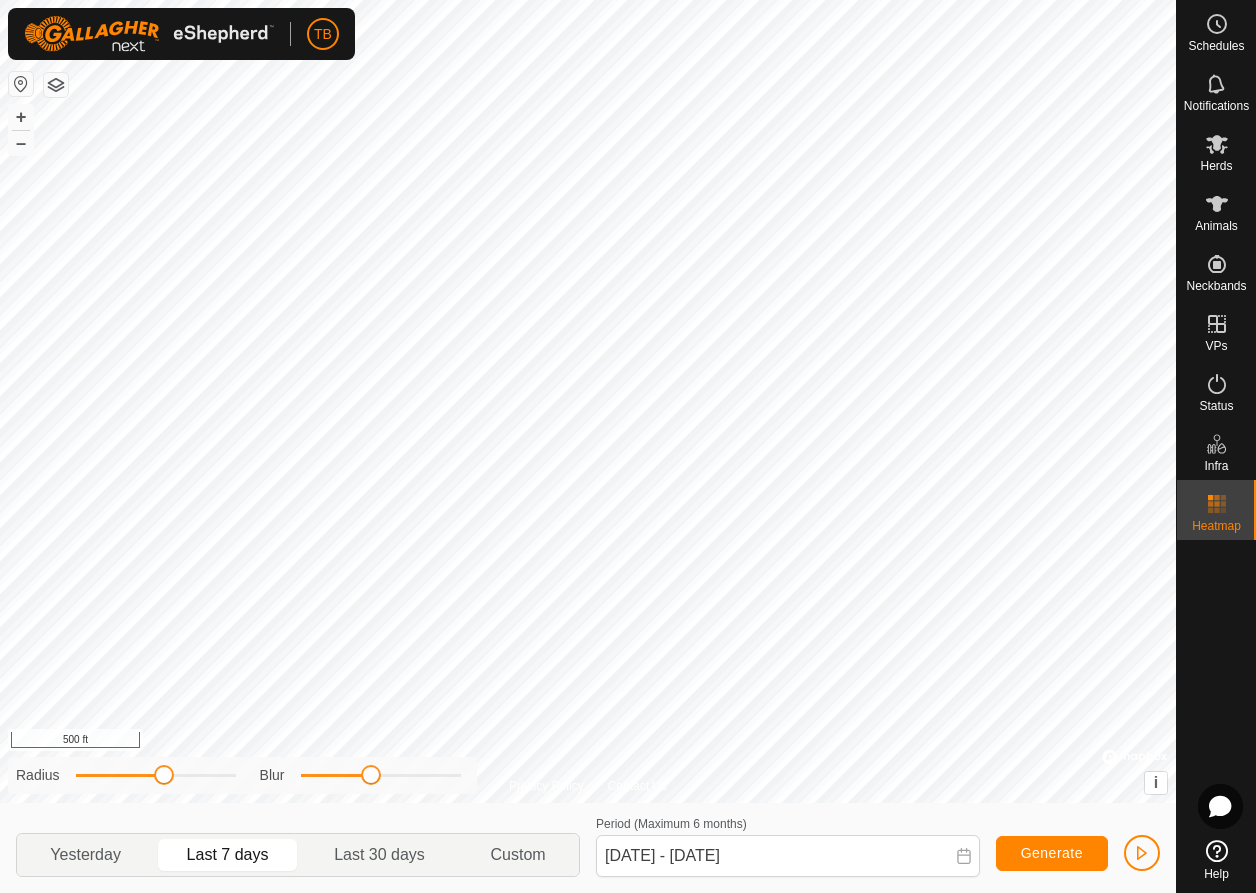 drag, startPoint x: 315, startPoint y: 780, endPoint x: 358, endPoint y: 779, distance: 43.011627 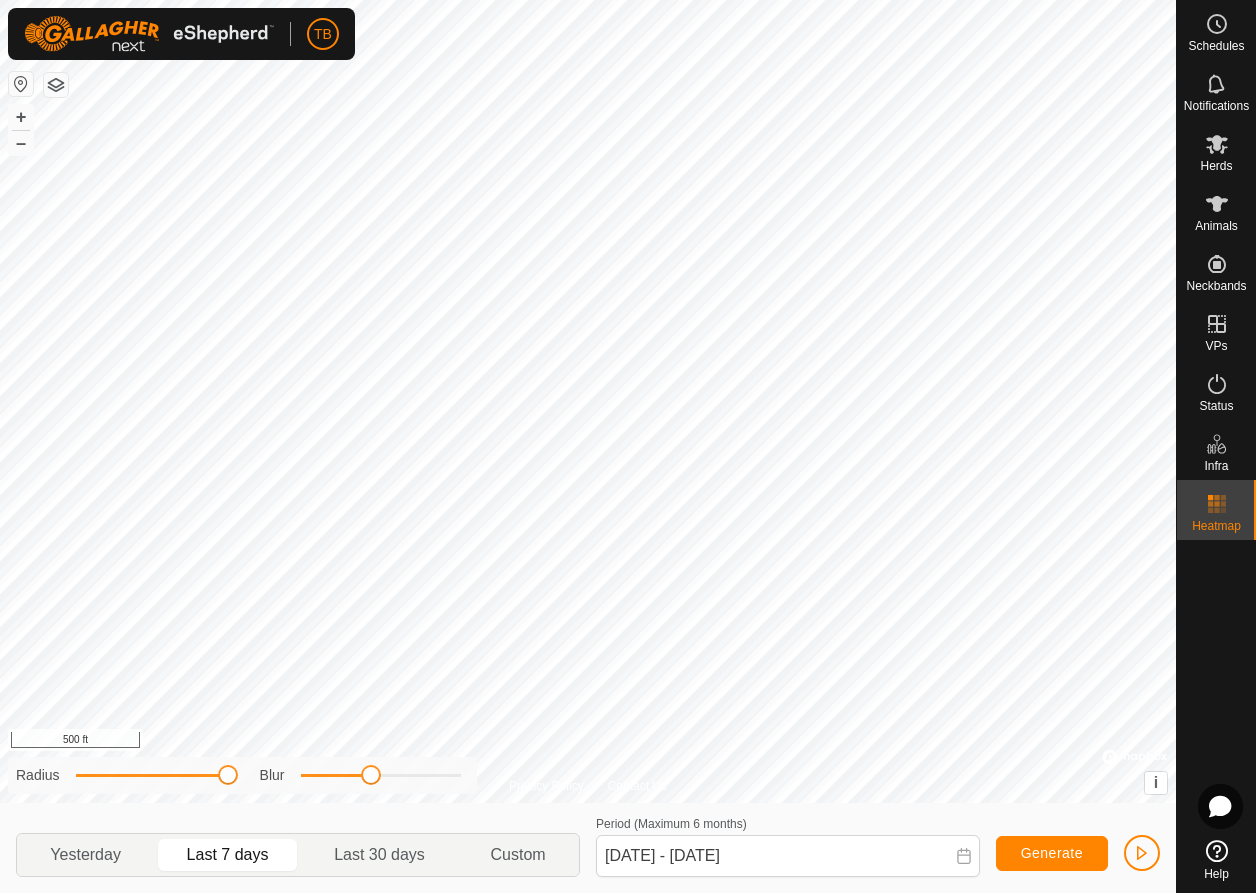 drag, startPoint x: 163, startPoint y: 782, endPoint x: 229, endPoint y: 789, distance: 66.37017 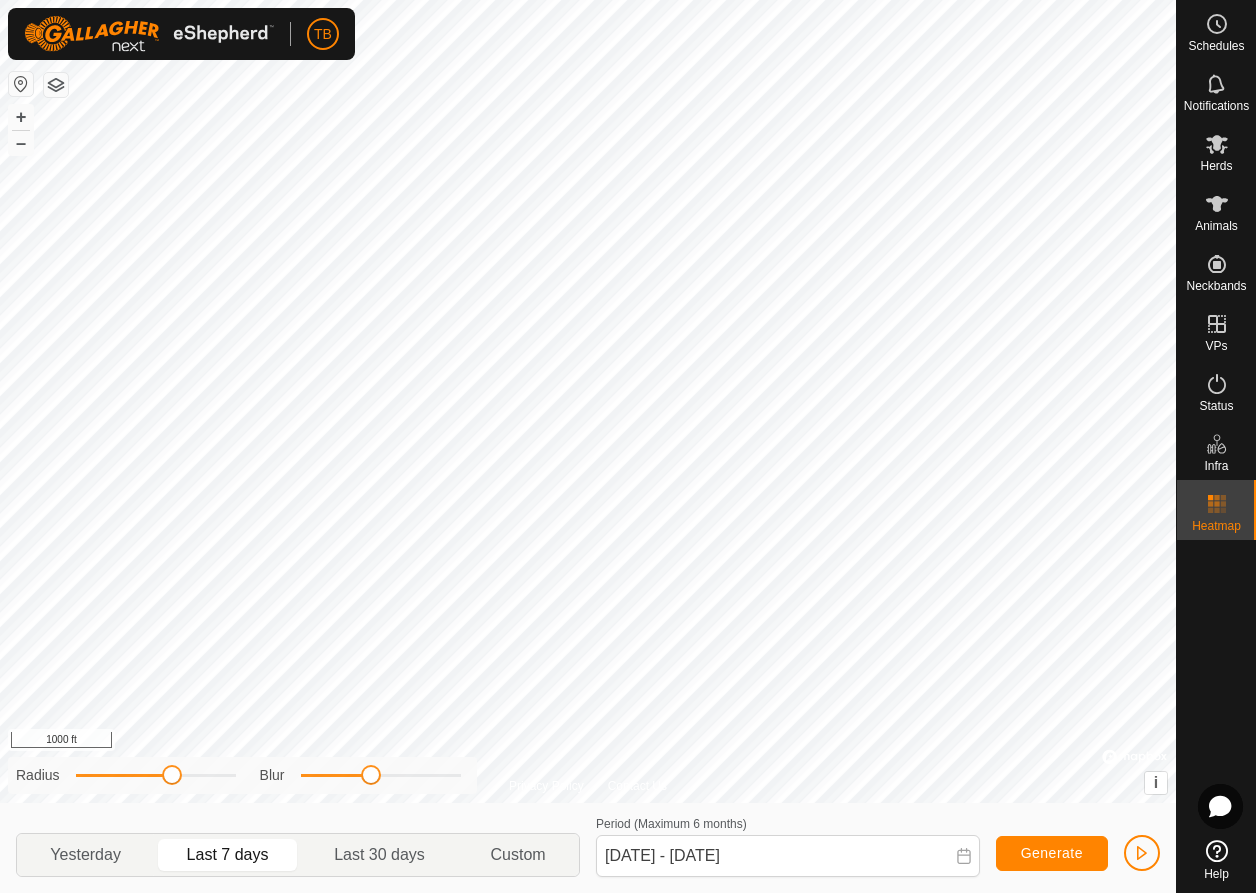 drag, startPoint x: 231, startPoint y: 779, endPoint x: 169, endPoint y: 777, distance: 62.03225 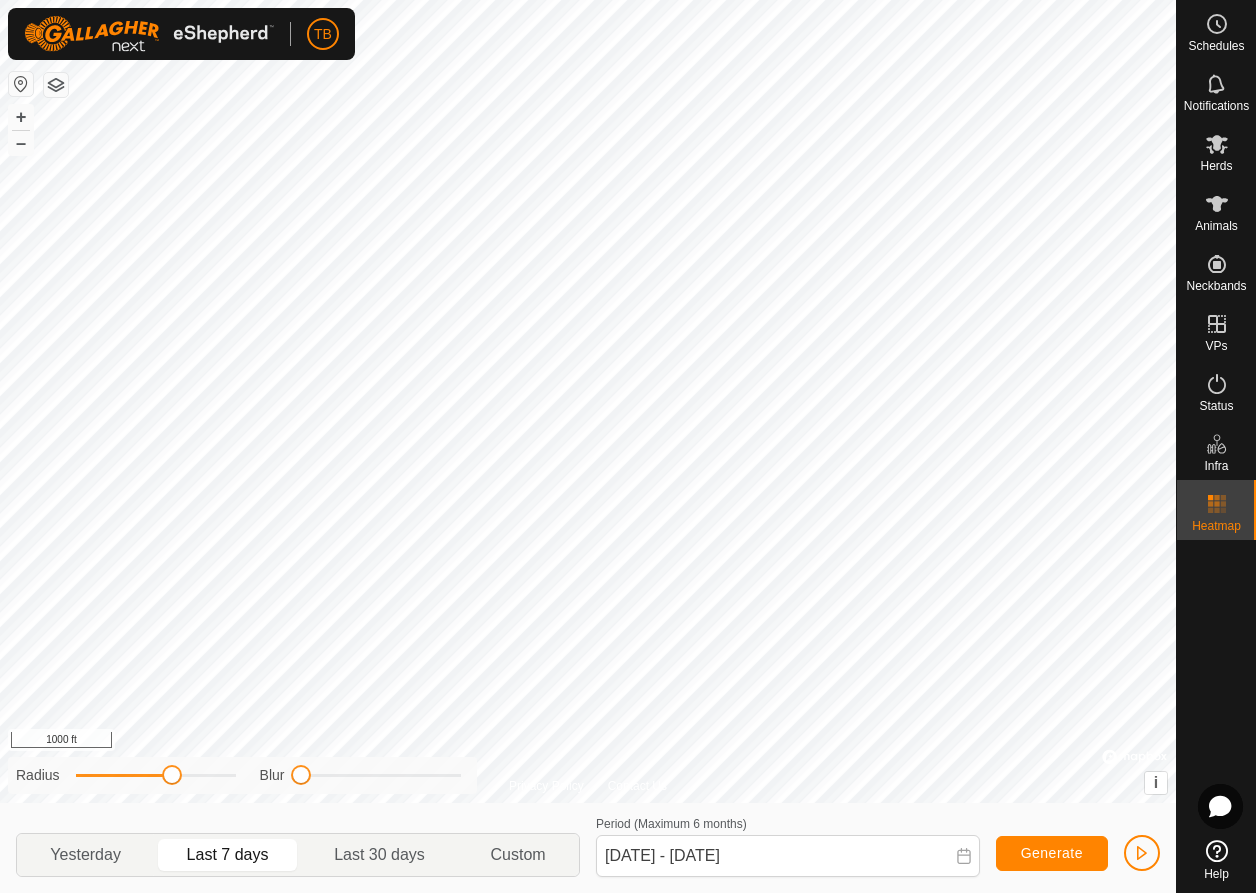 drag, startPoint x: 378, startPoint y: 773, endPoint x: 283, endPoint y: 785, distance: 95.7549 